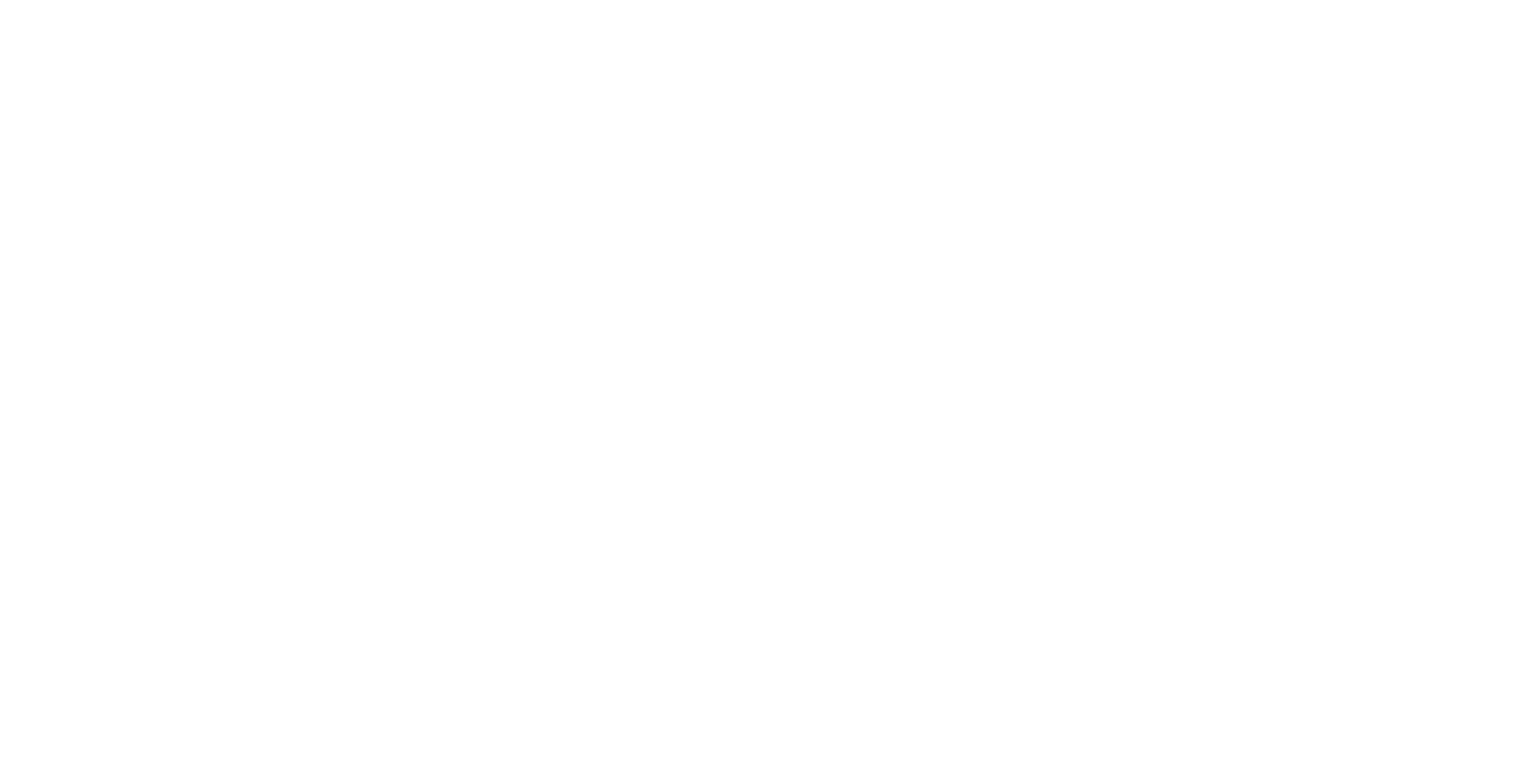 scroll, scrollTop: 0, scrollLeft: 0, axis: both 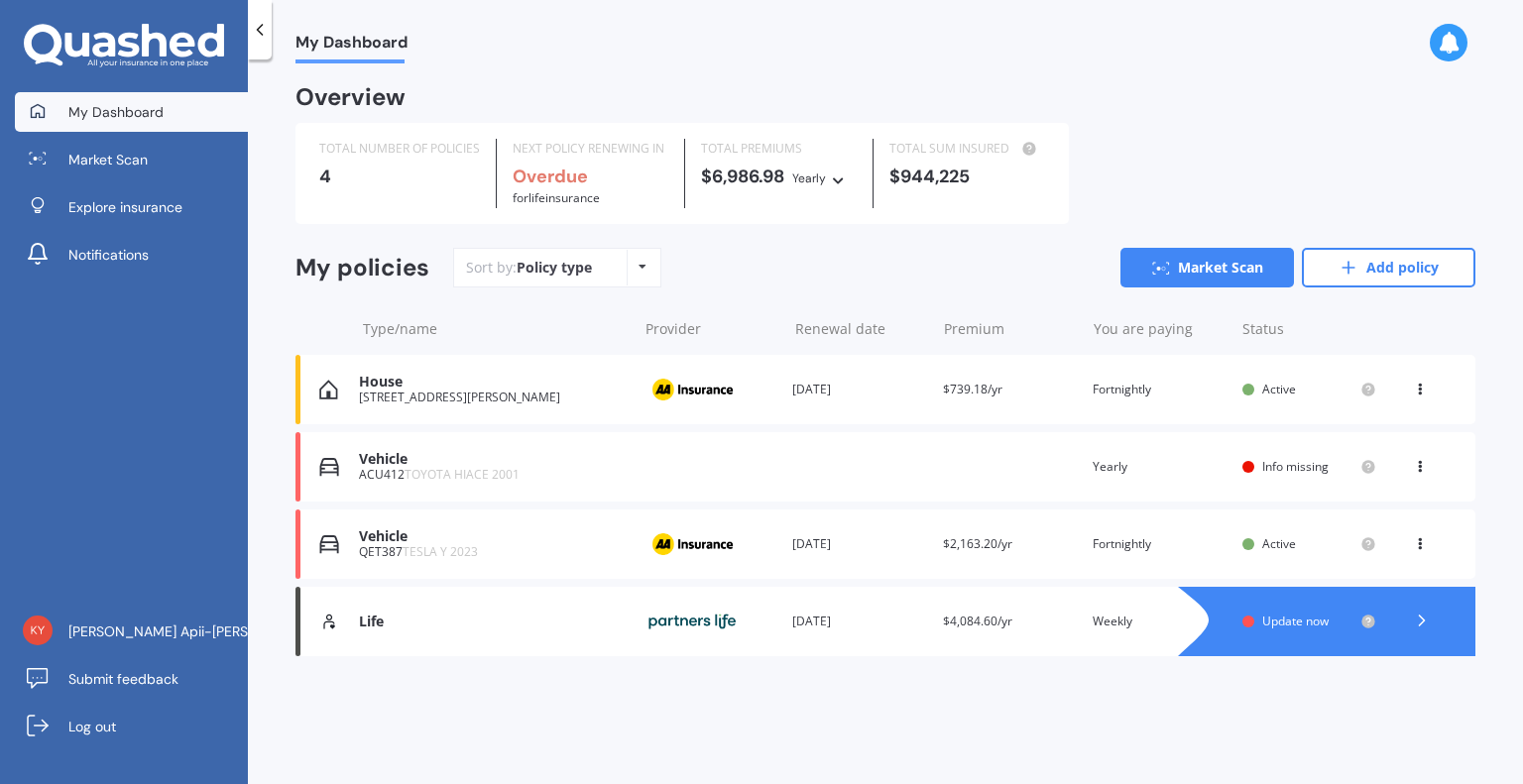 click on "View option View policy Delete" at bounding box center [1422, 390] 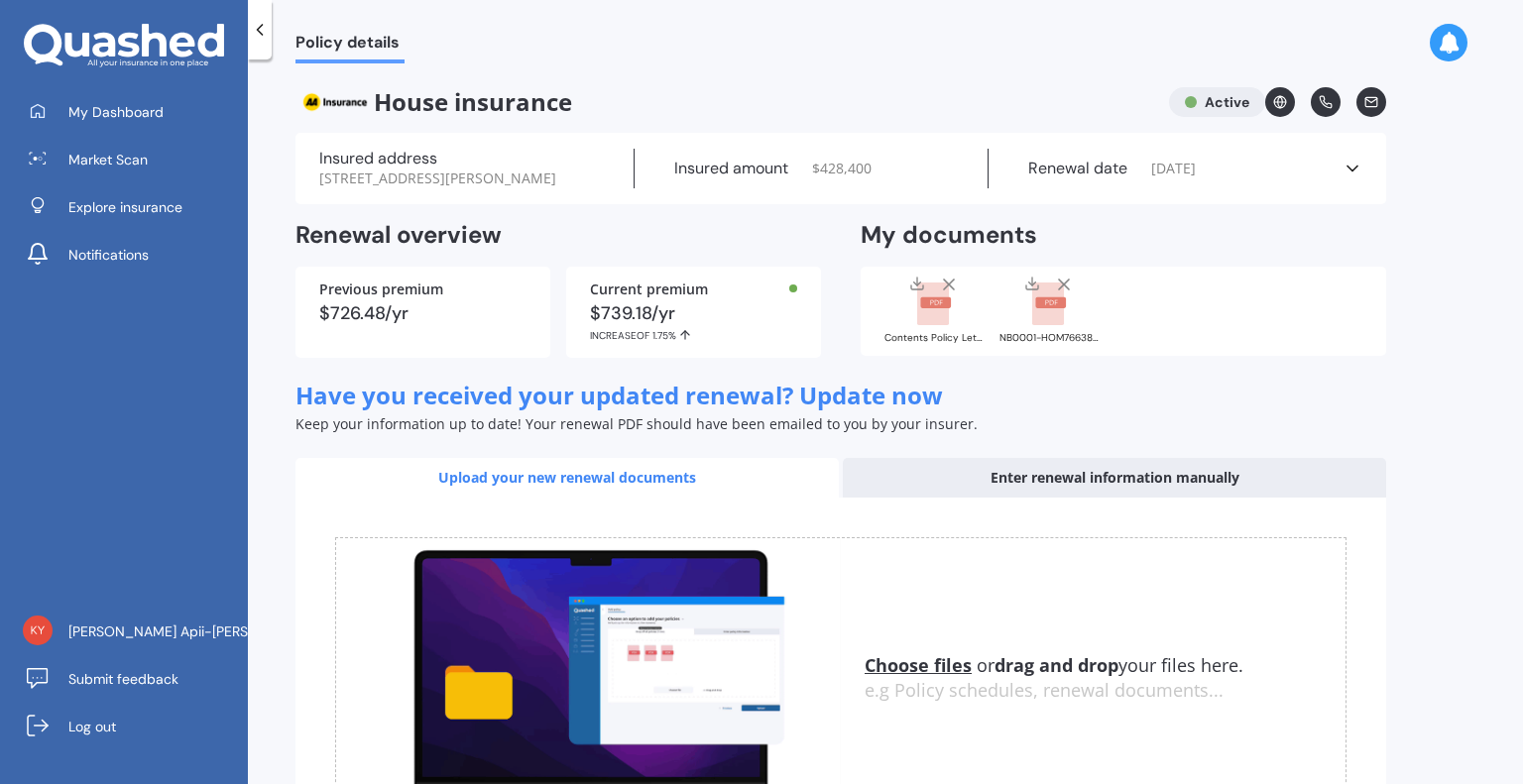 click 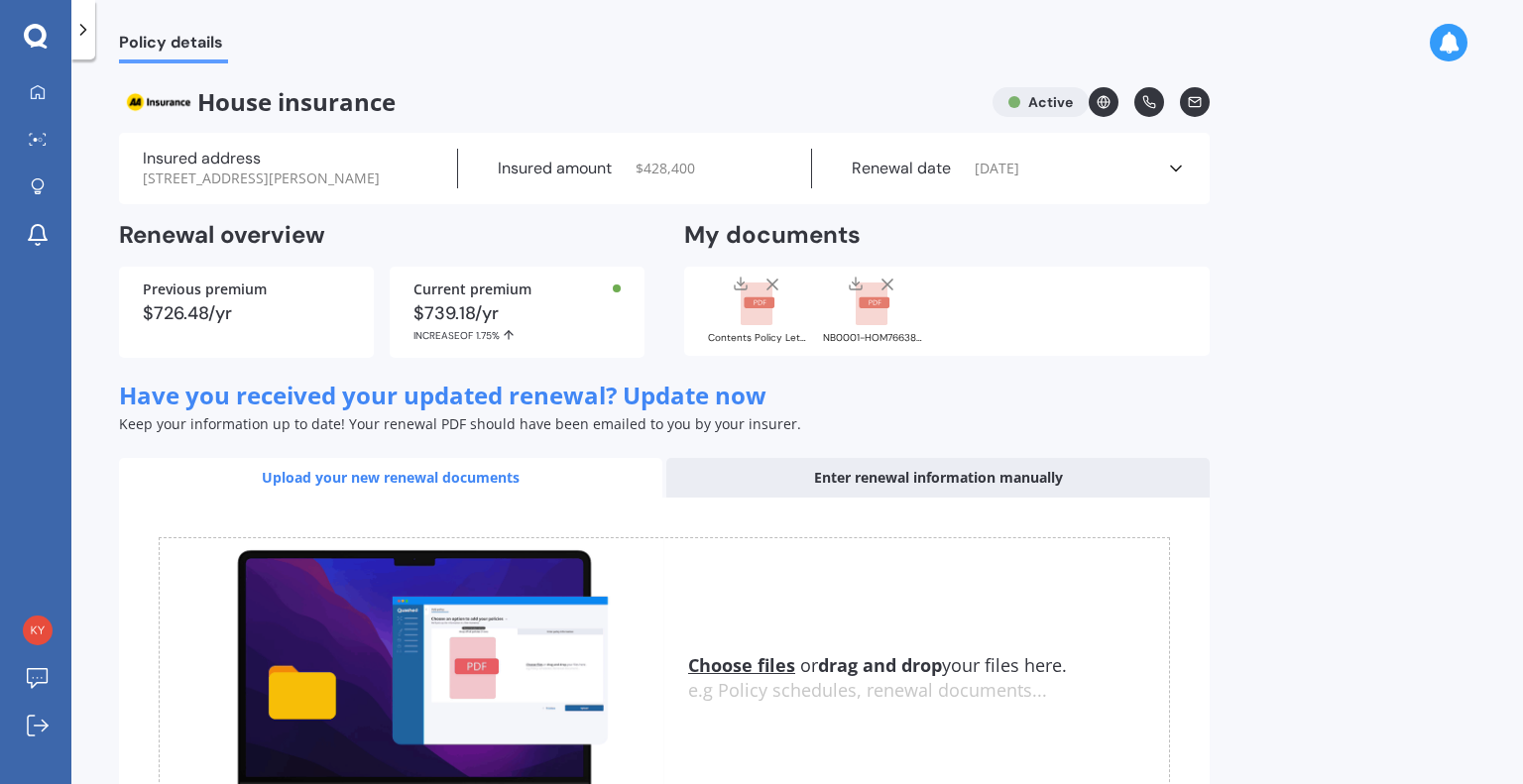 click 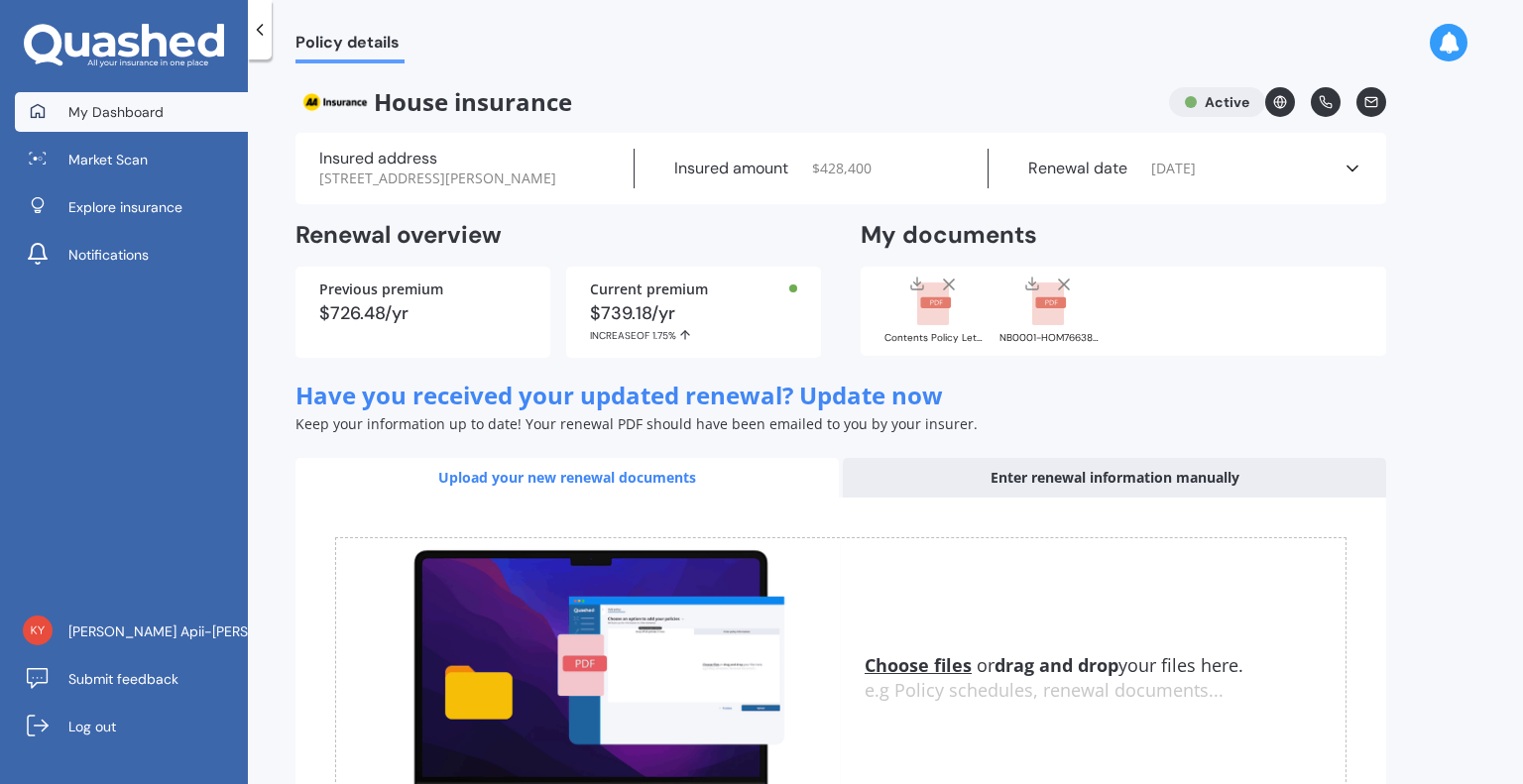click on "My Dashboard" at bounding box center [131, 112] 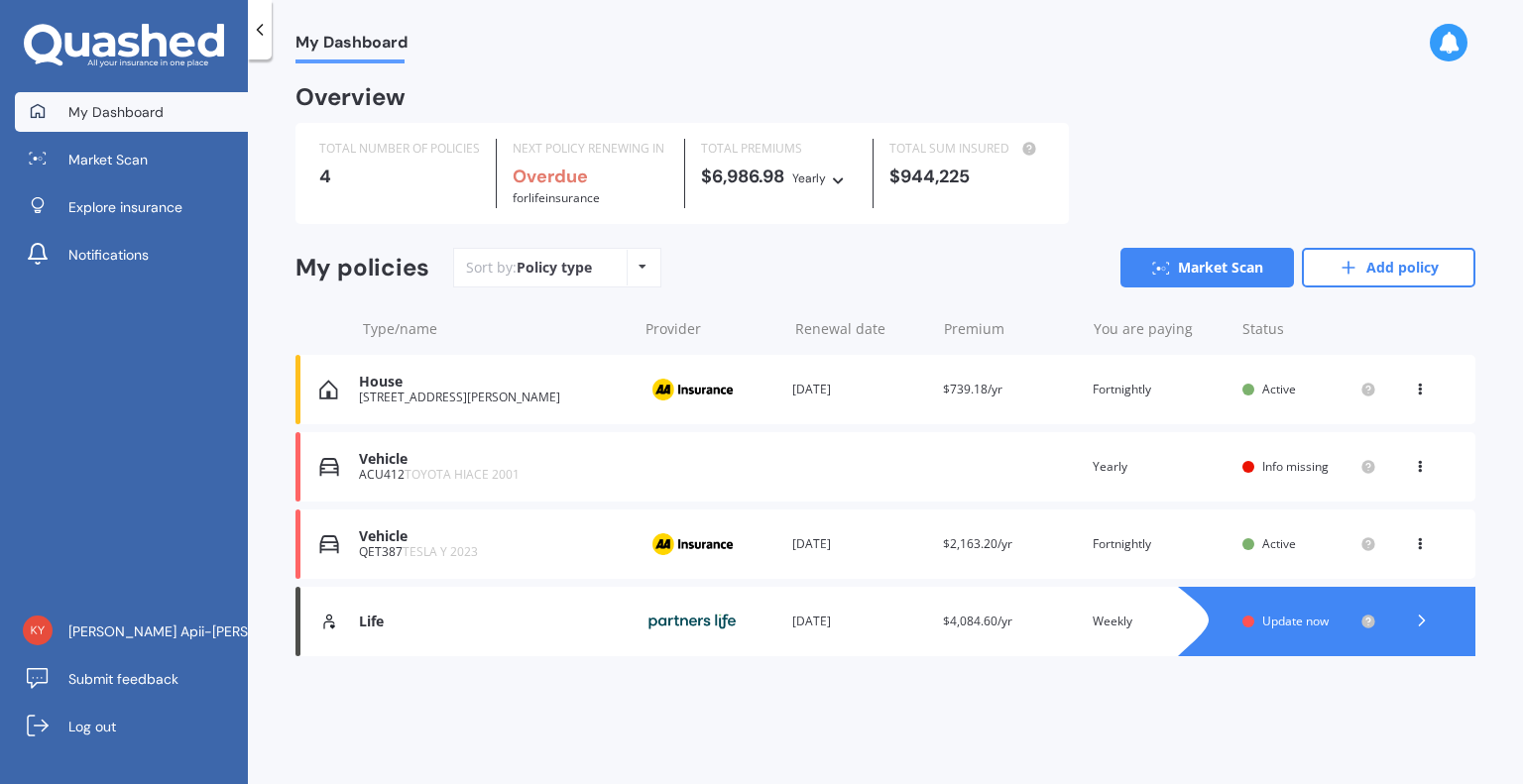 click at bounding box center [1420, 463] 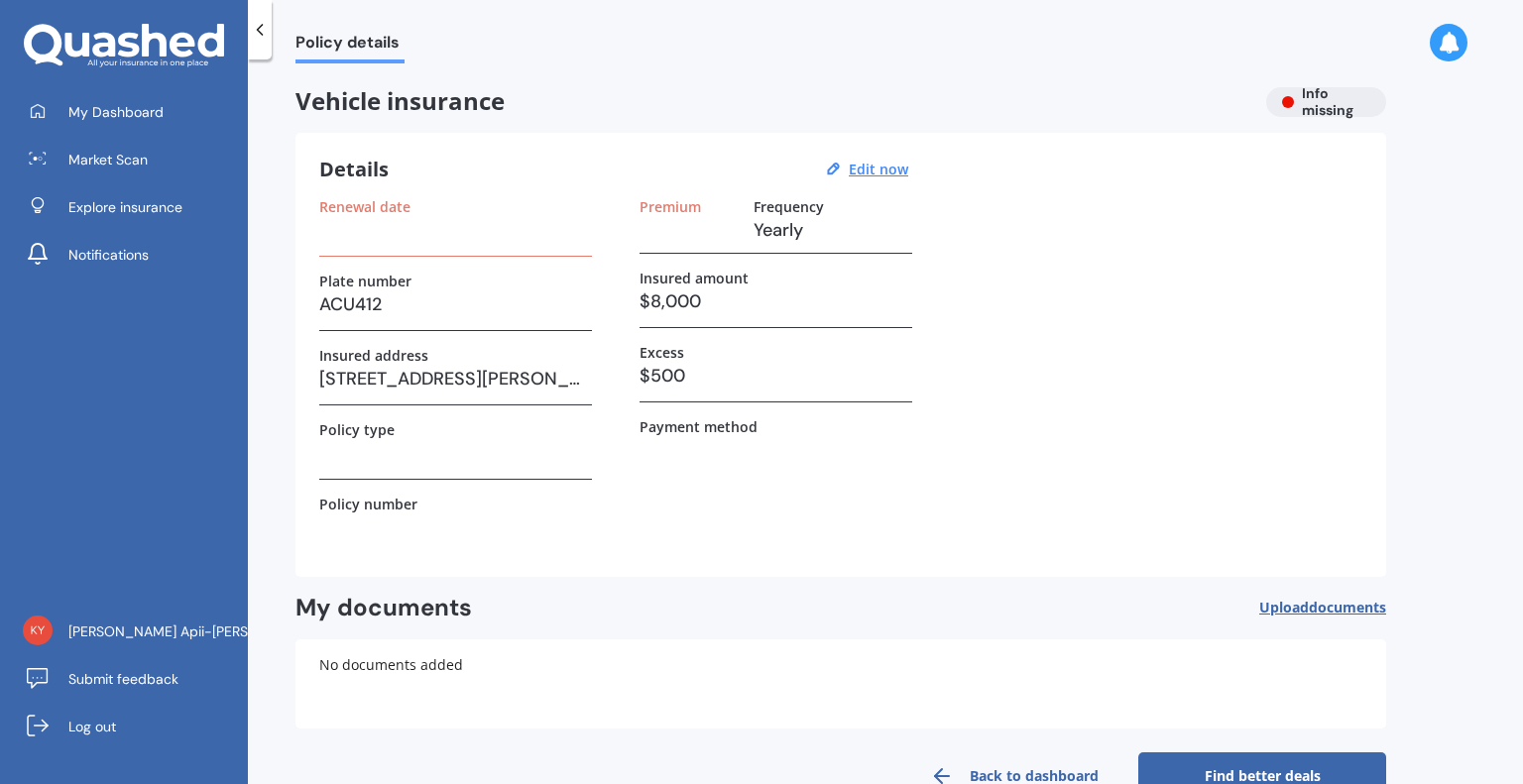click at bounding box center [455, 453] 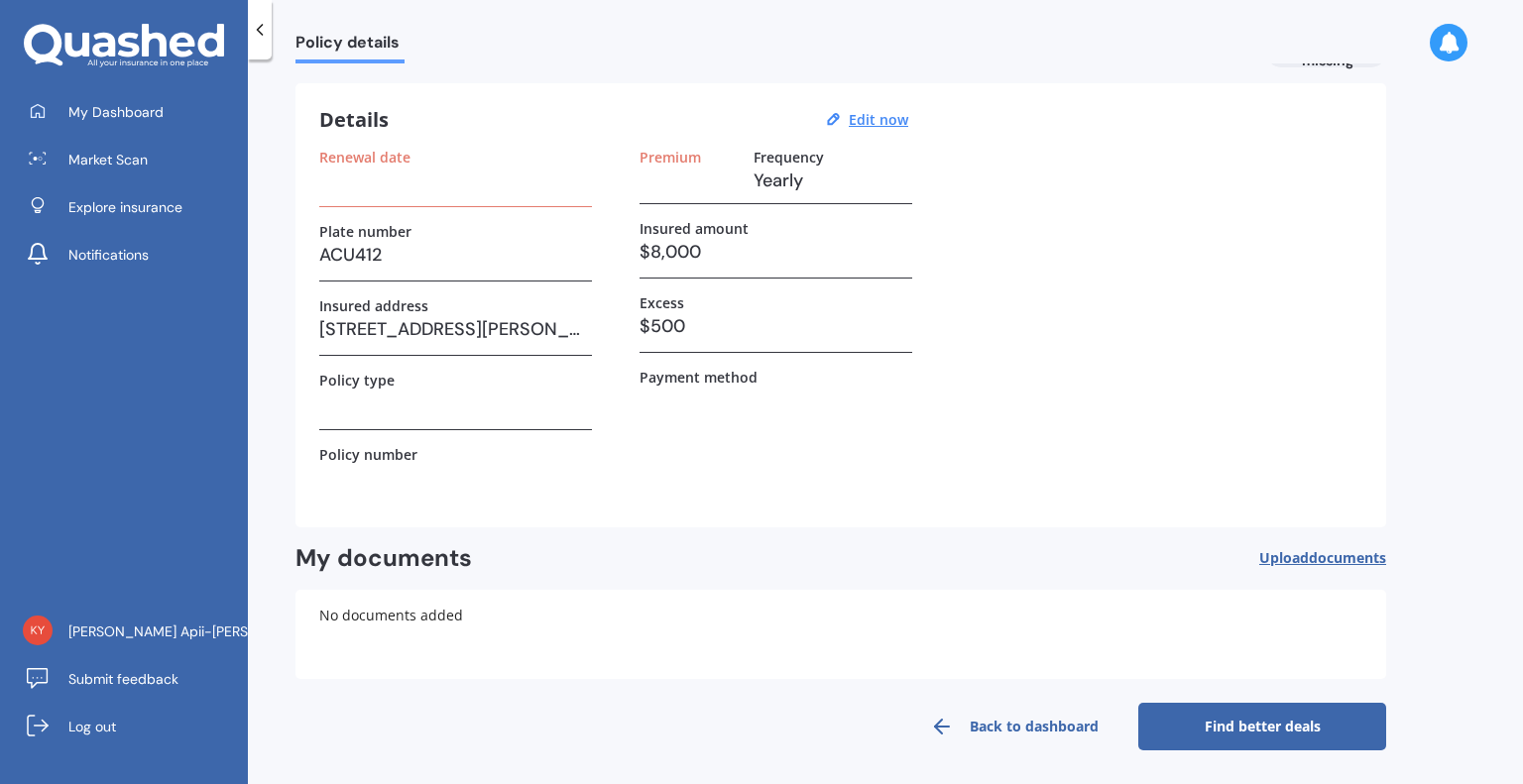 click on "documents" at bounding box center [1347, 557] 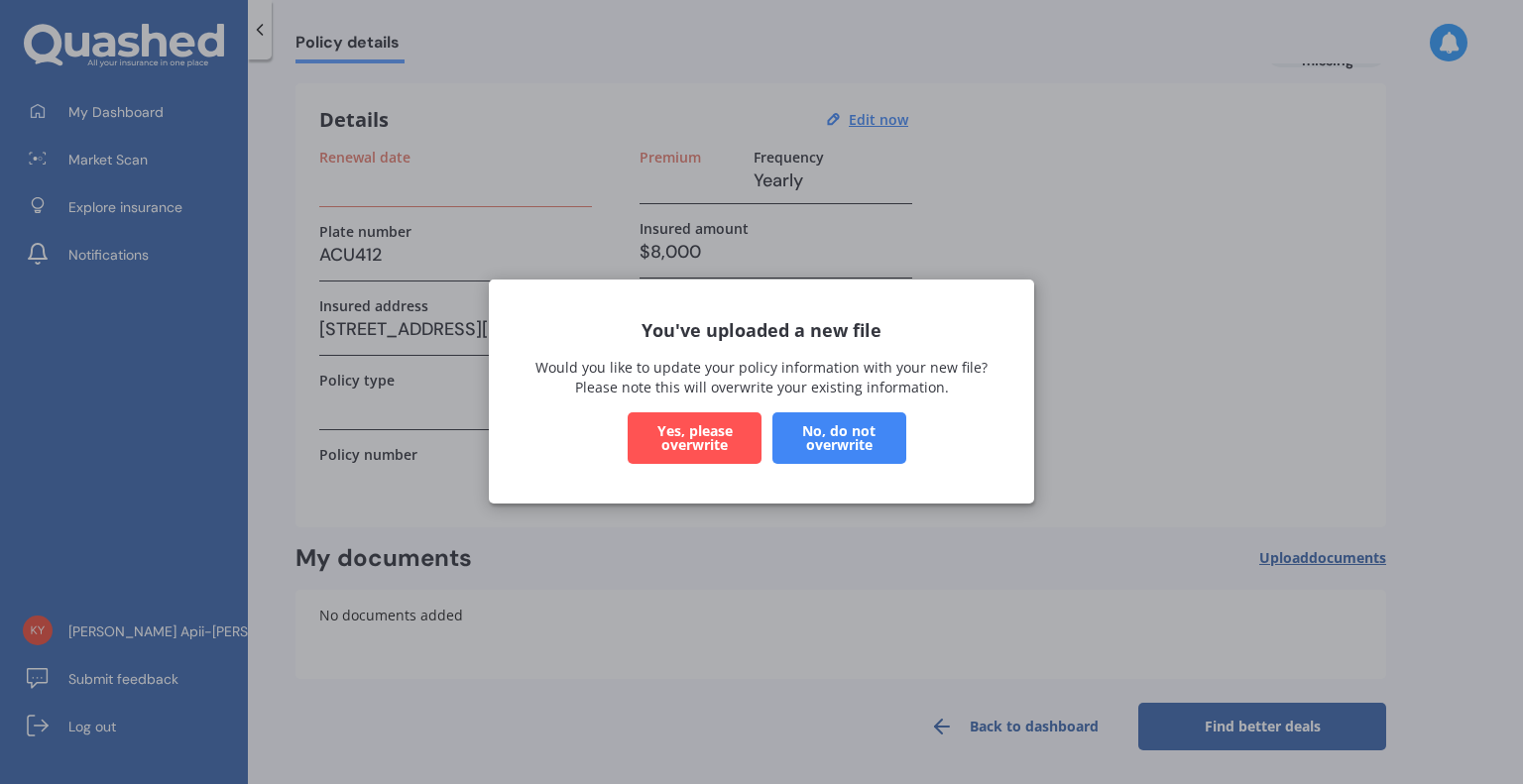 click on "Yes, please overwrite" at bounding box center (694, 439) 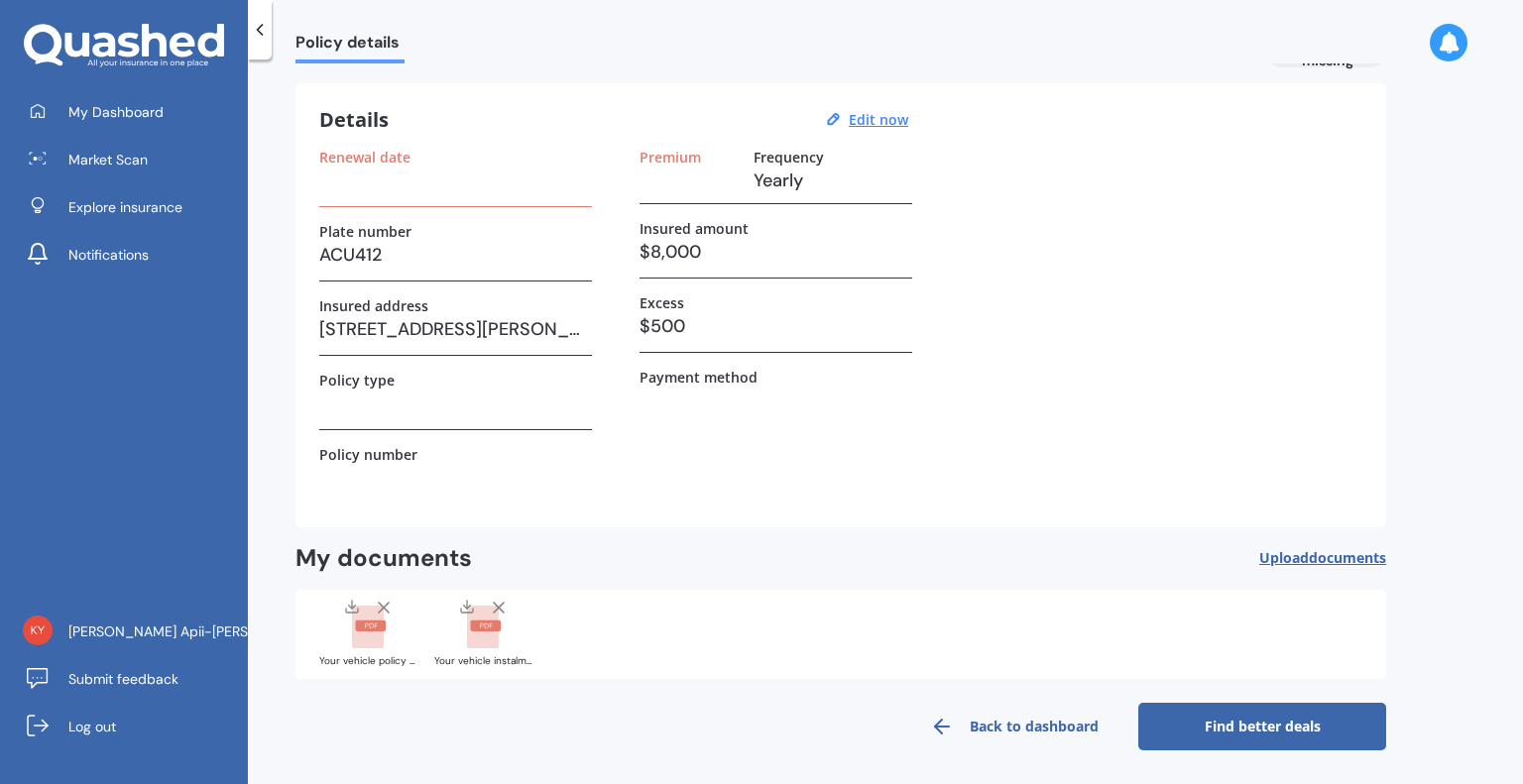 scroll, scrollTop: 0, scrollLeft: 0, axis: both 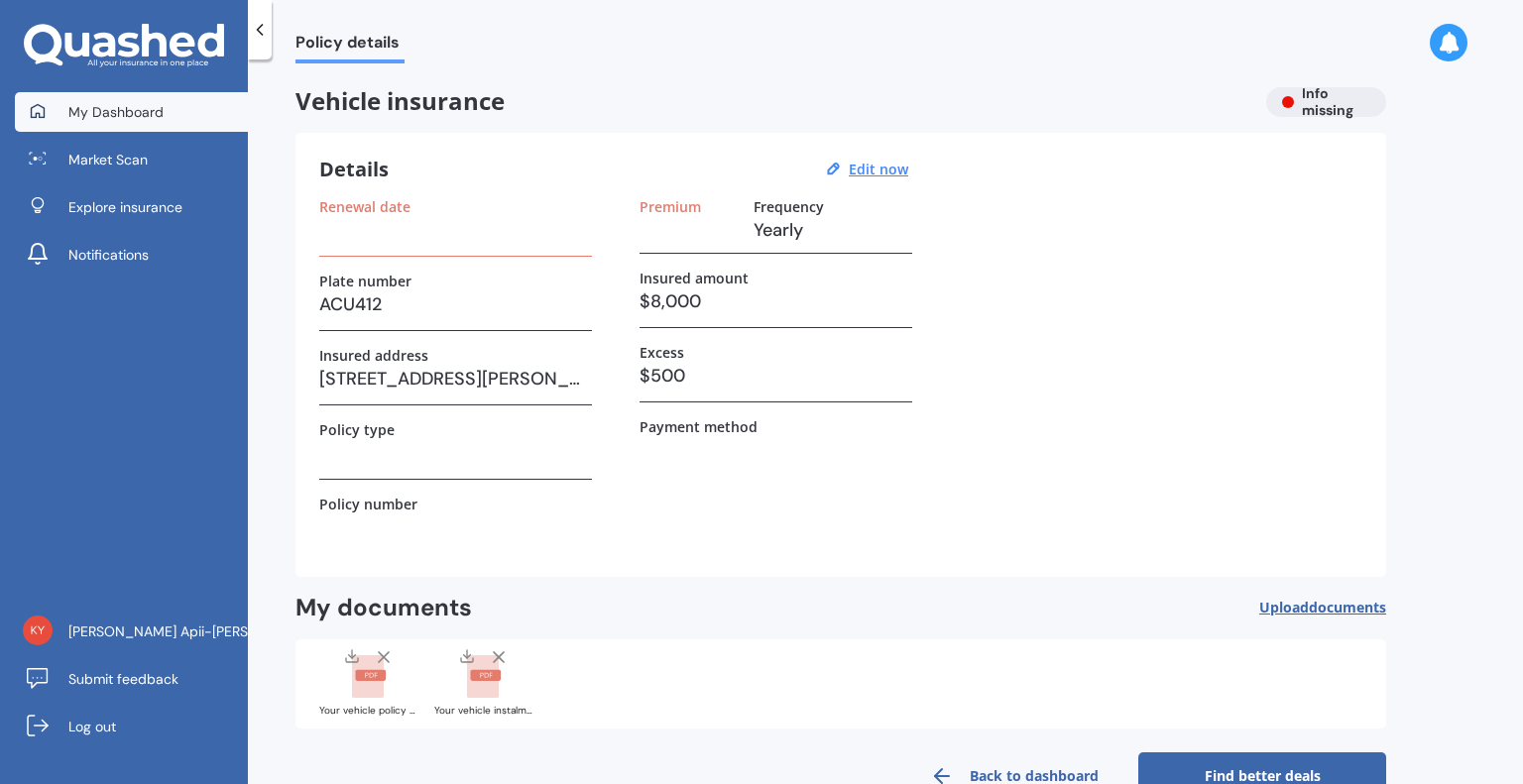click on "My Dashboard" at bounding box center (116, 112) 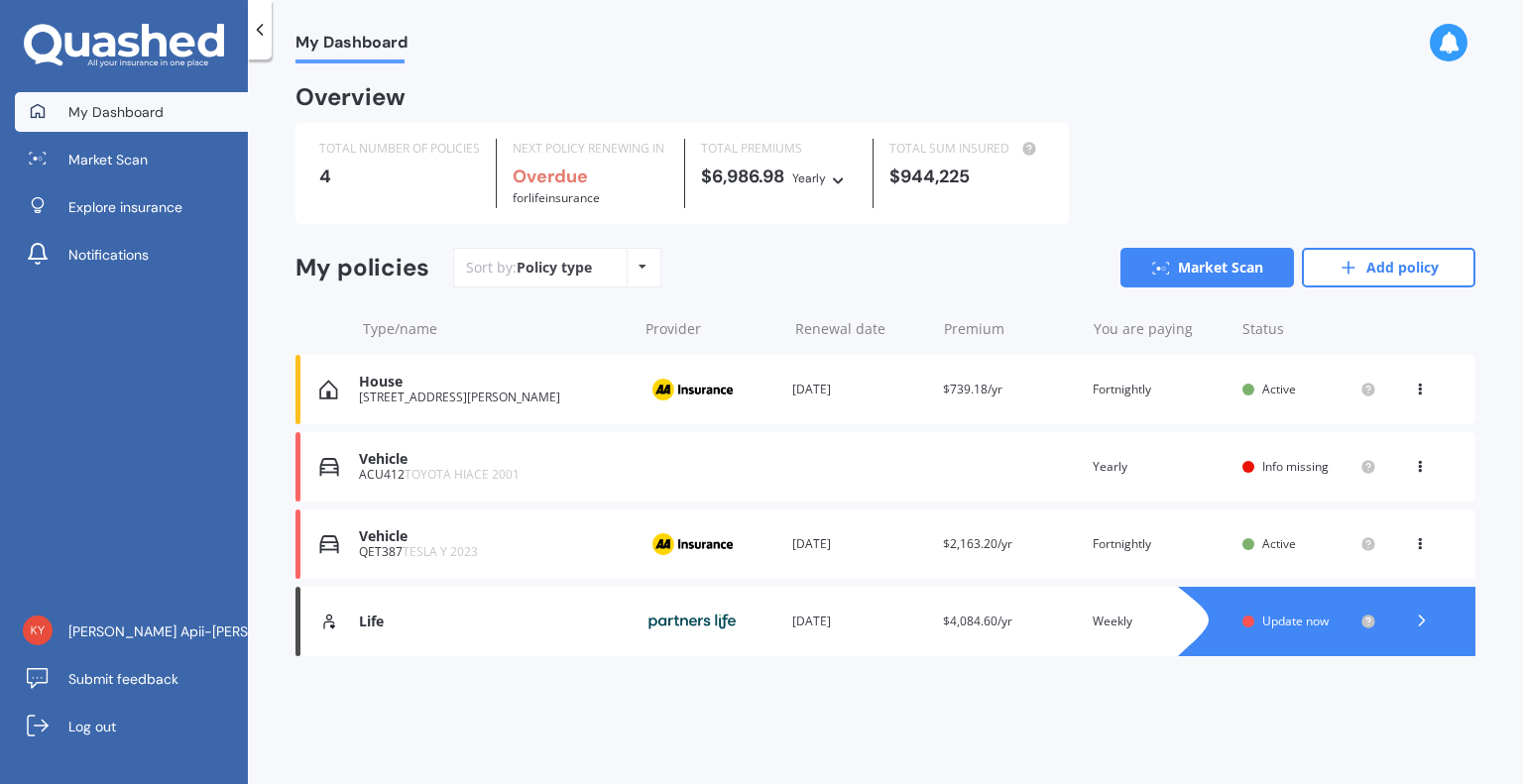 click on "Update now" at bounding box center (1295, 620) 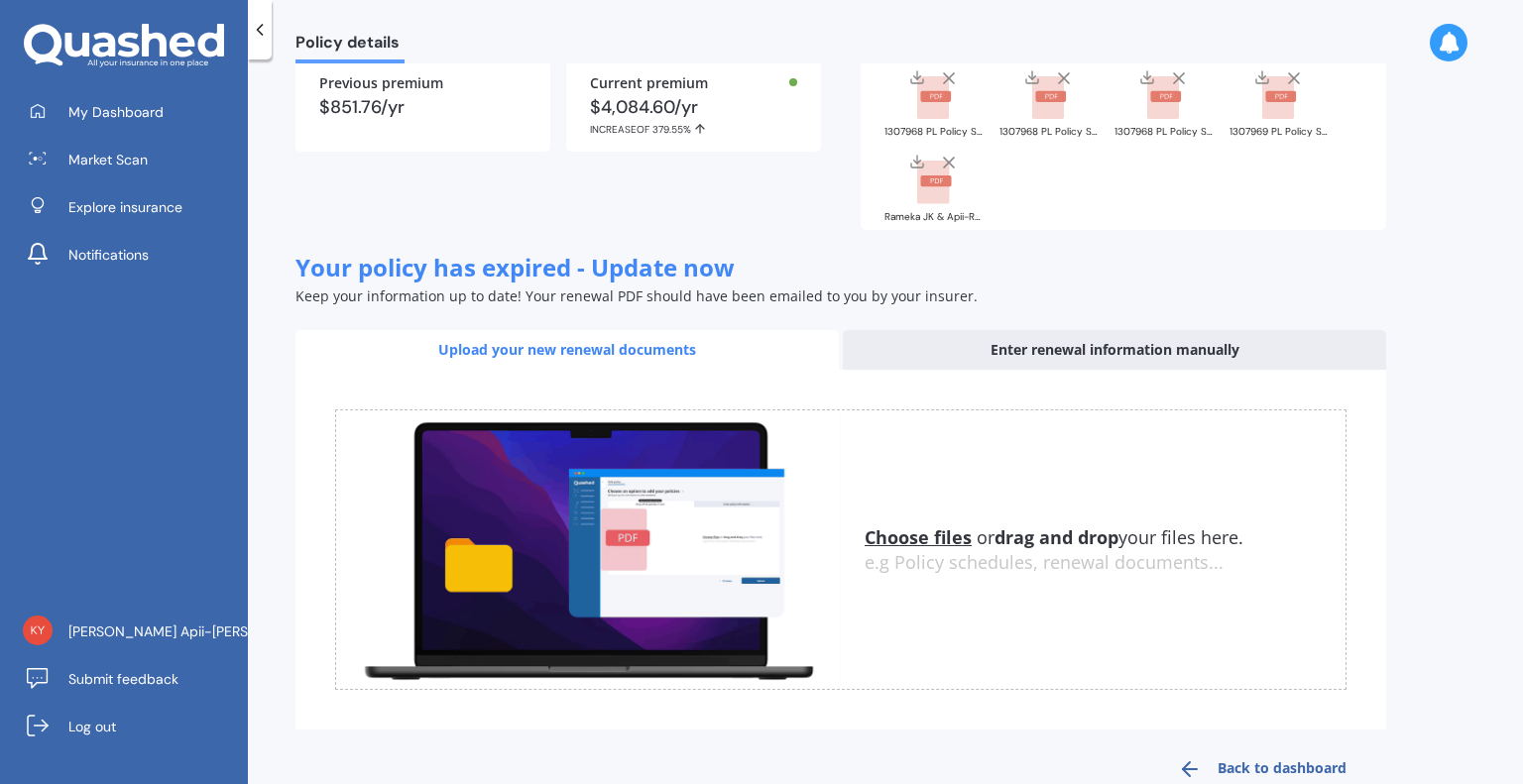 scroll, scrollTop: 230, scrollLeft: 0, axis: vertical 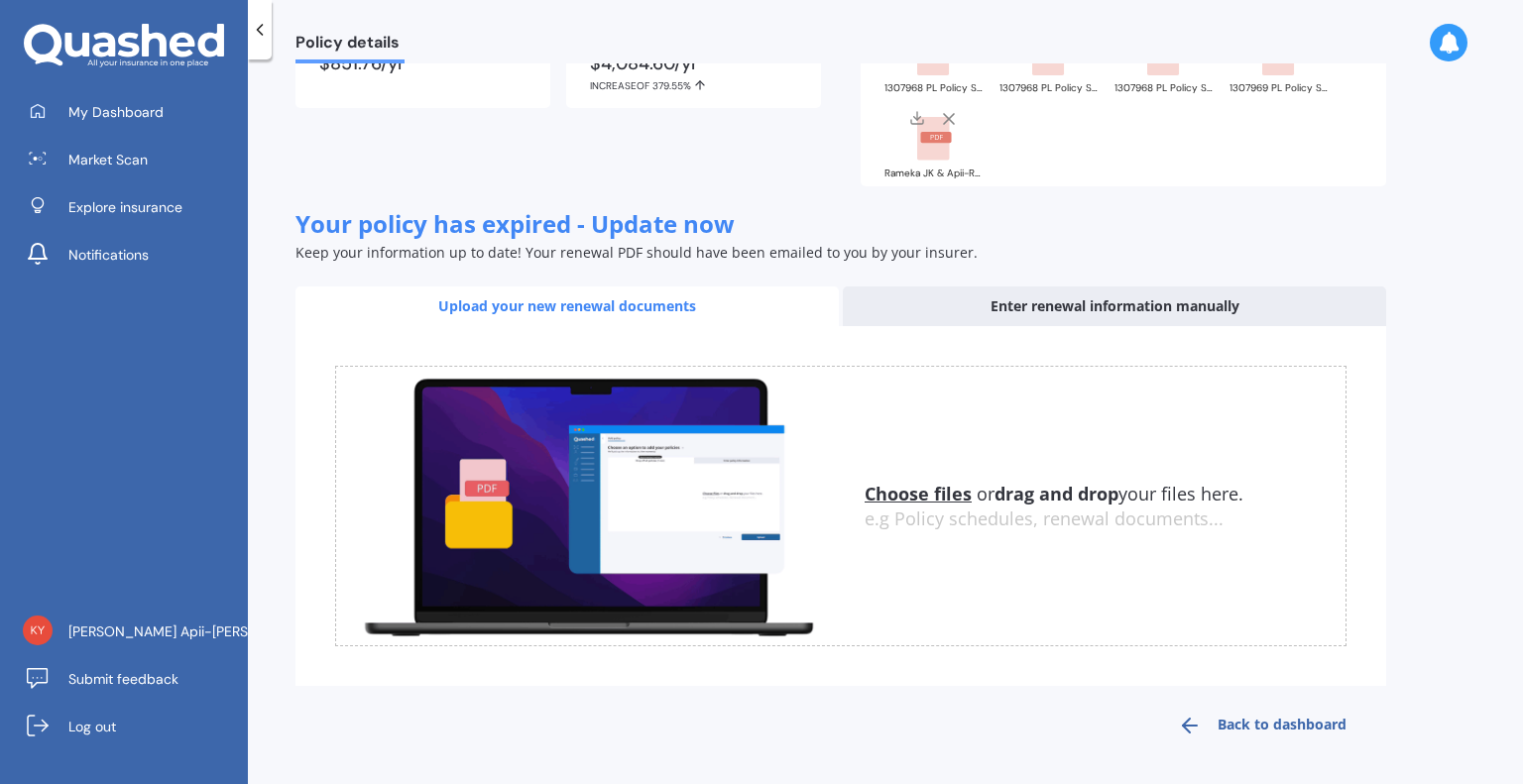 click on "Enter renewal information manually" at bounding box center [1114, 306] 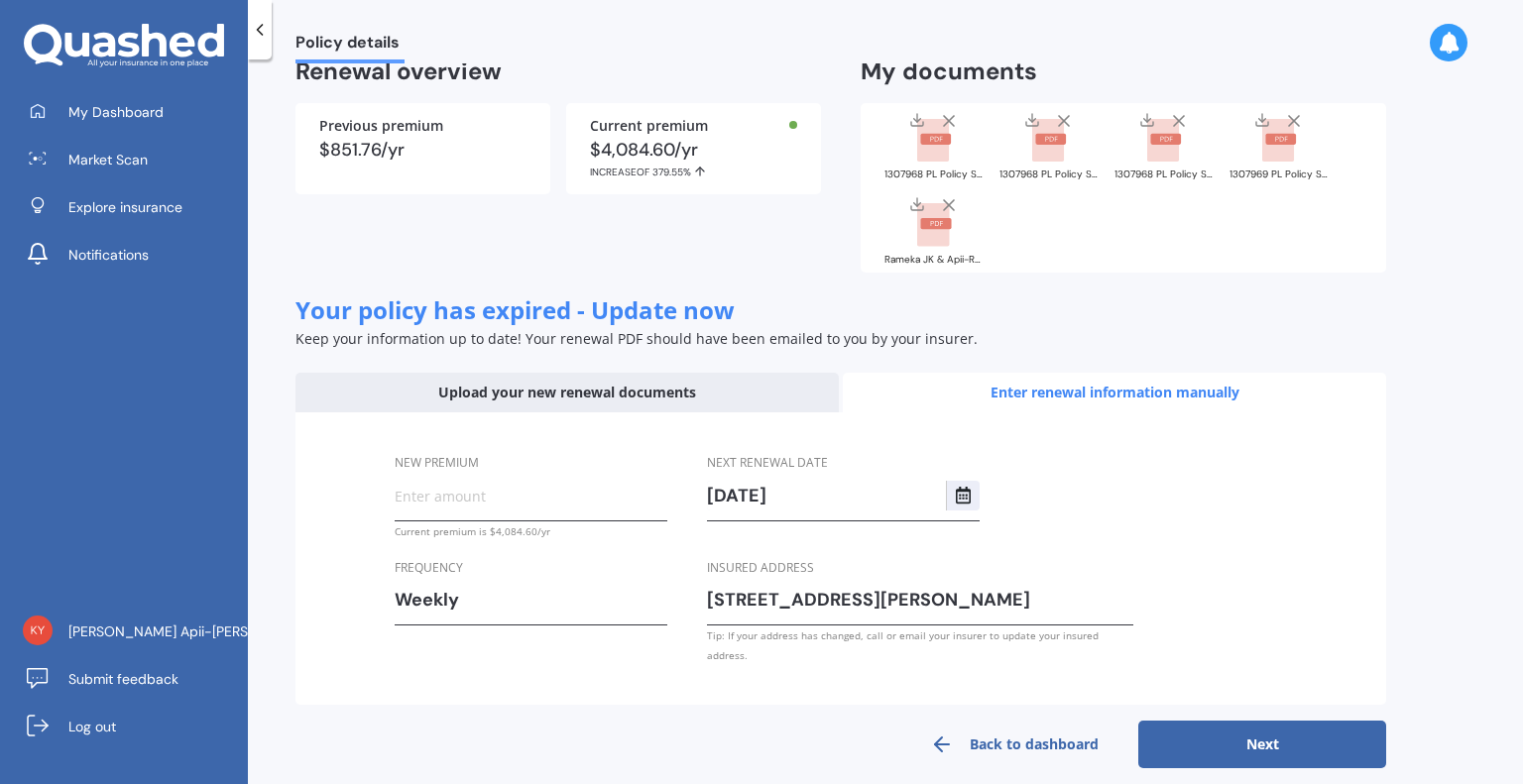 scroll, scrollTop: 144, scrollLeft: 0, axis: vertical 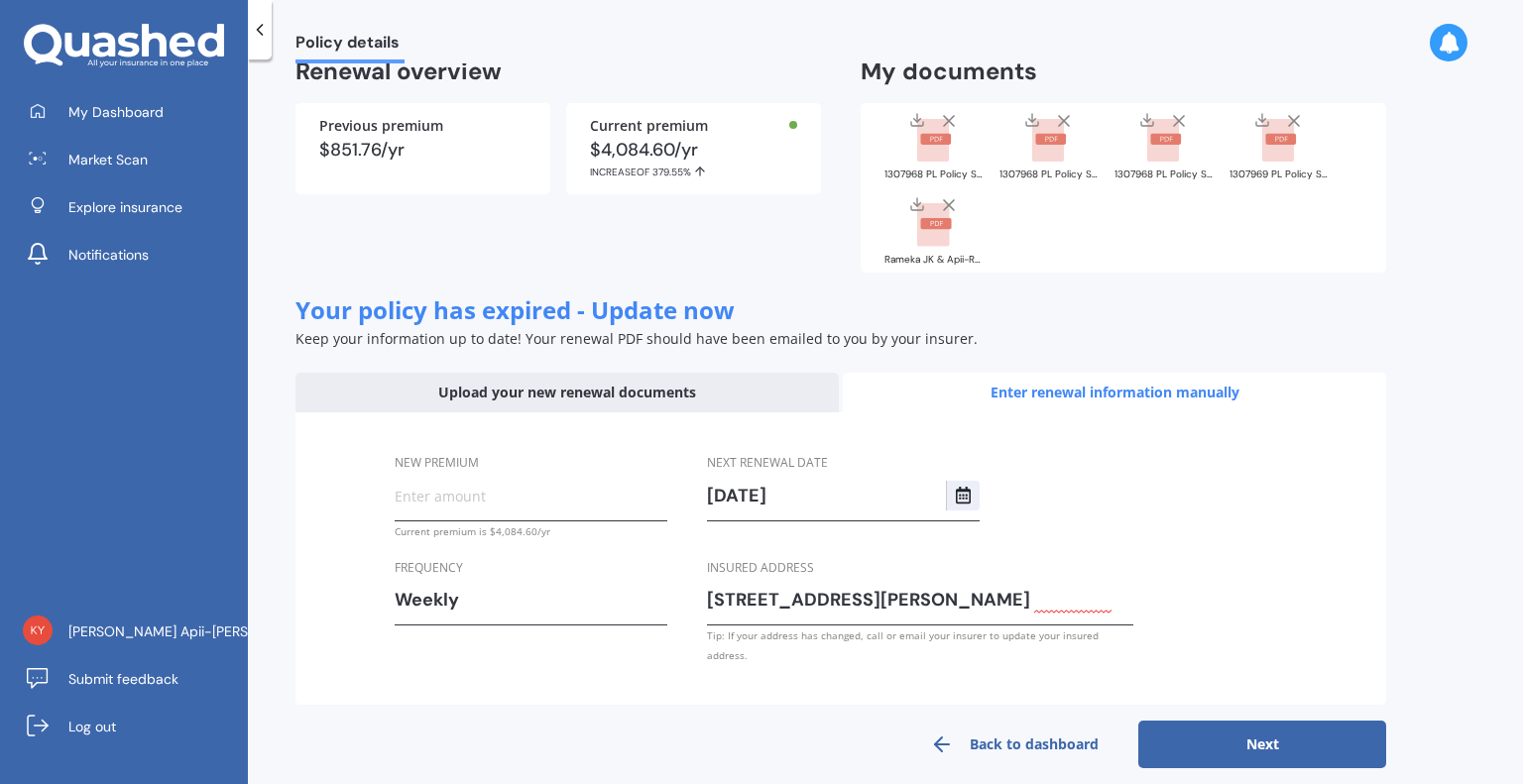 click on "New premium" at bounding box center (530, 496) 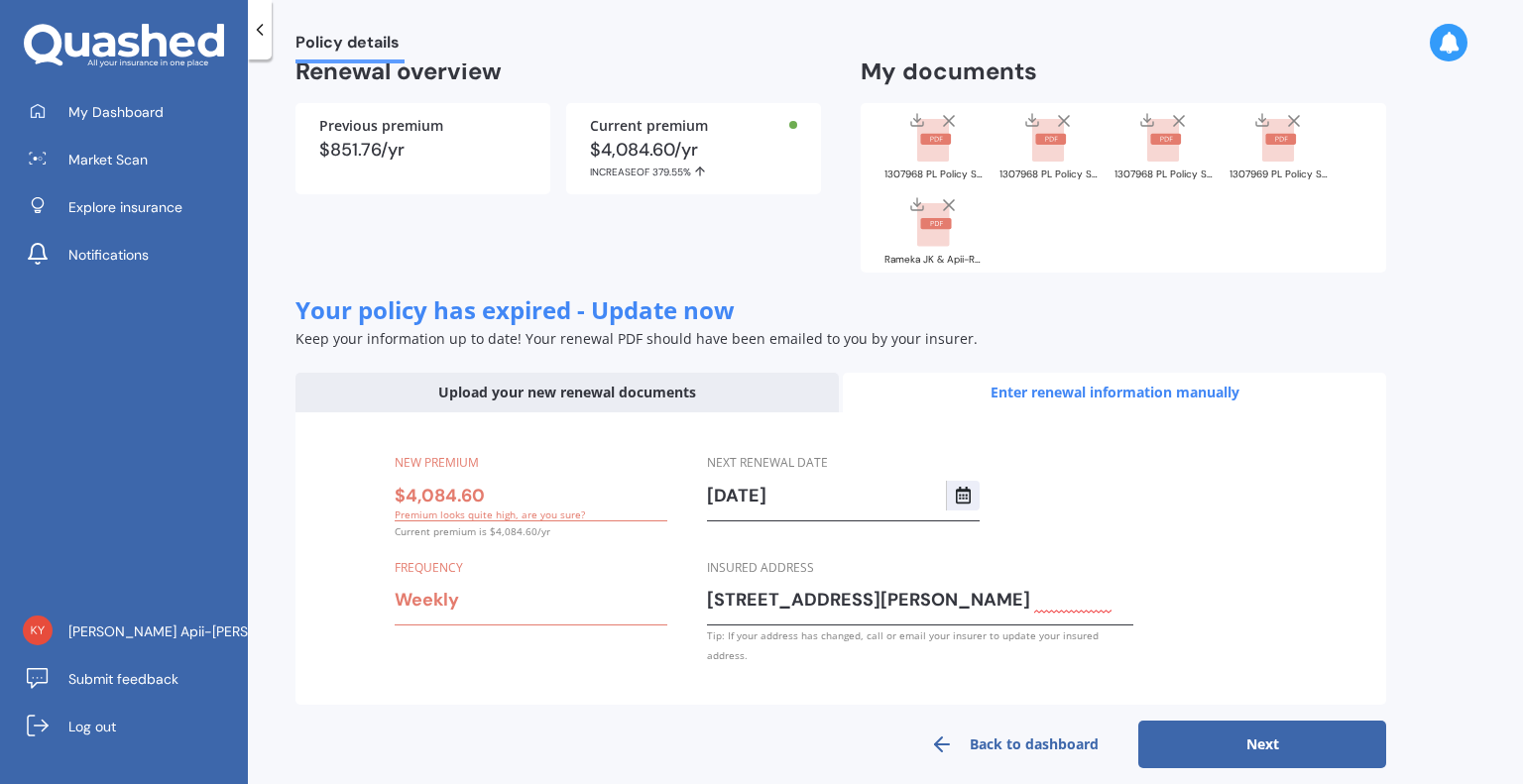 type on "$4,084.60" 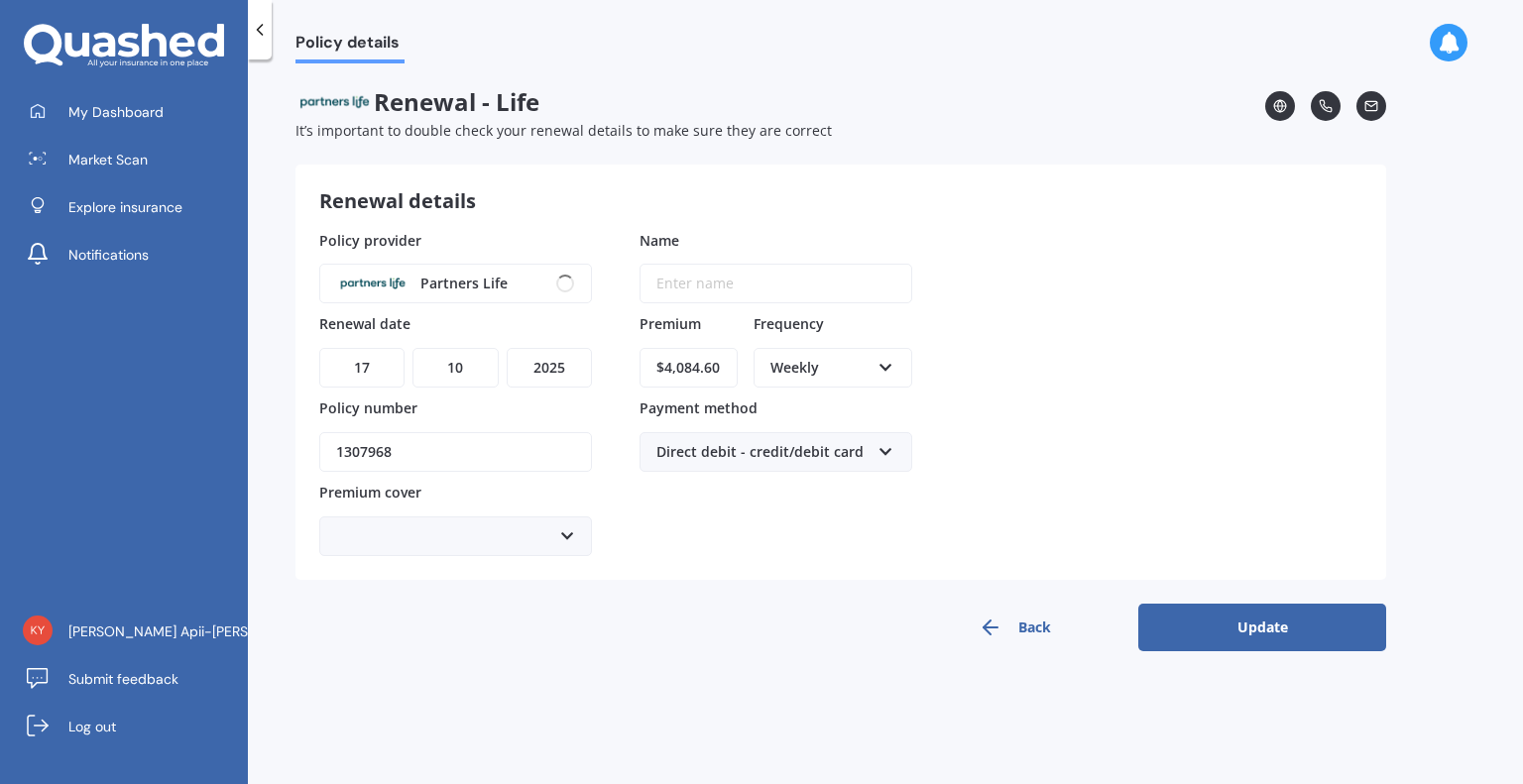 scroll, scrollTop: 0, scrollLeft: 0, axis: both 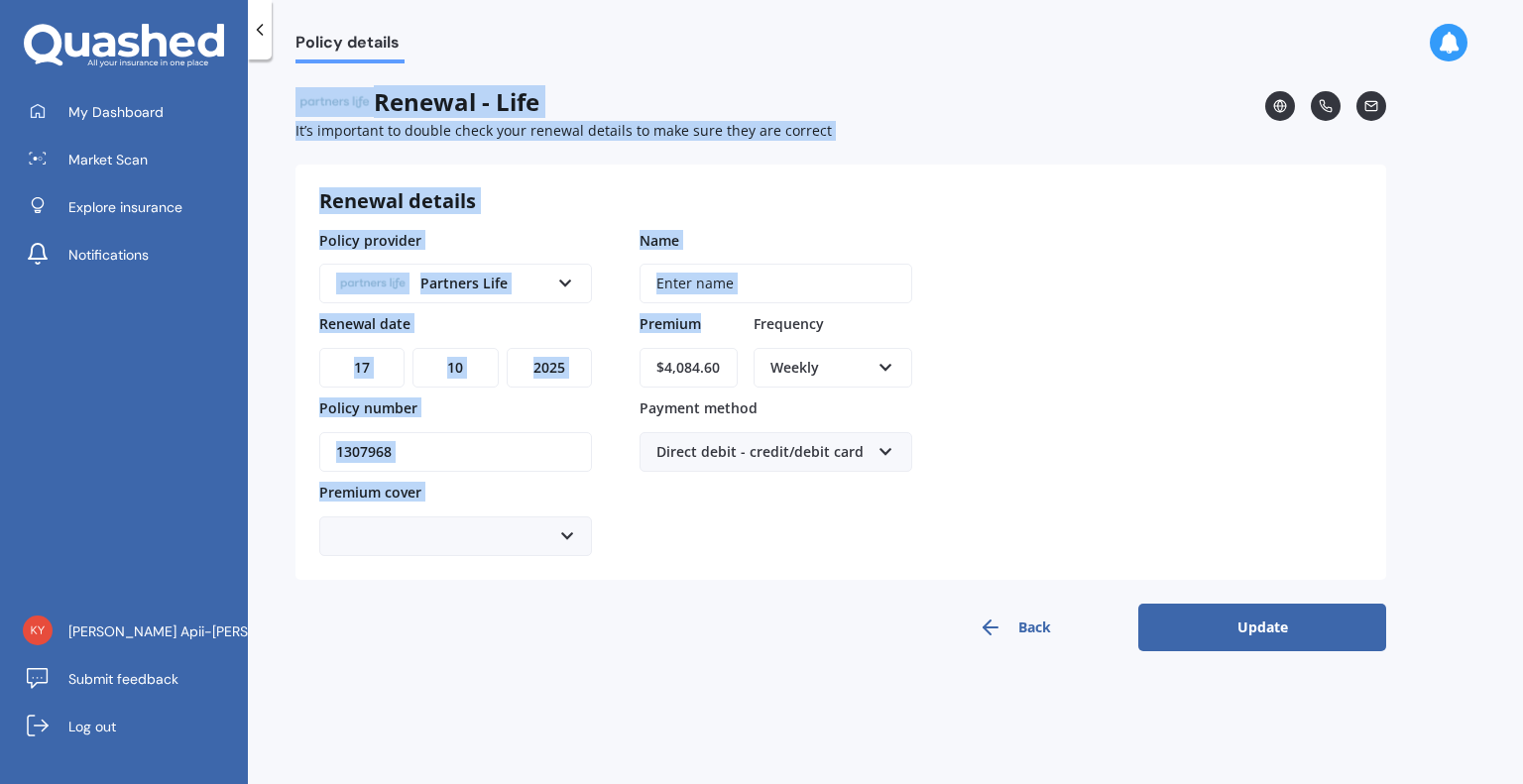 drag, startPoint x: 490, startPoint y: -60, endPoint x: 491, endPoint y: -73, distance: 13.038405 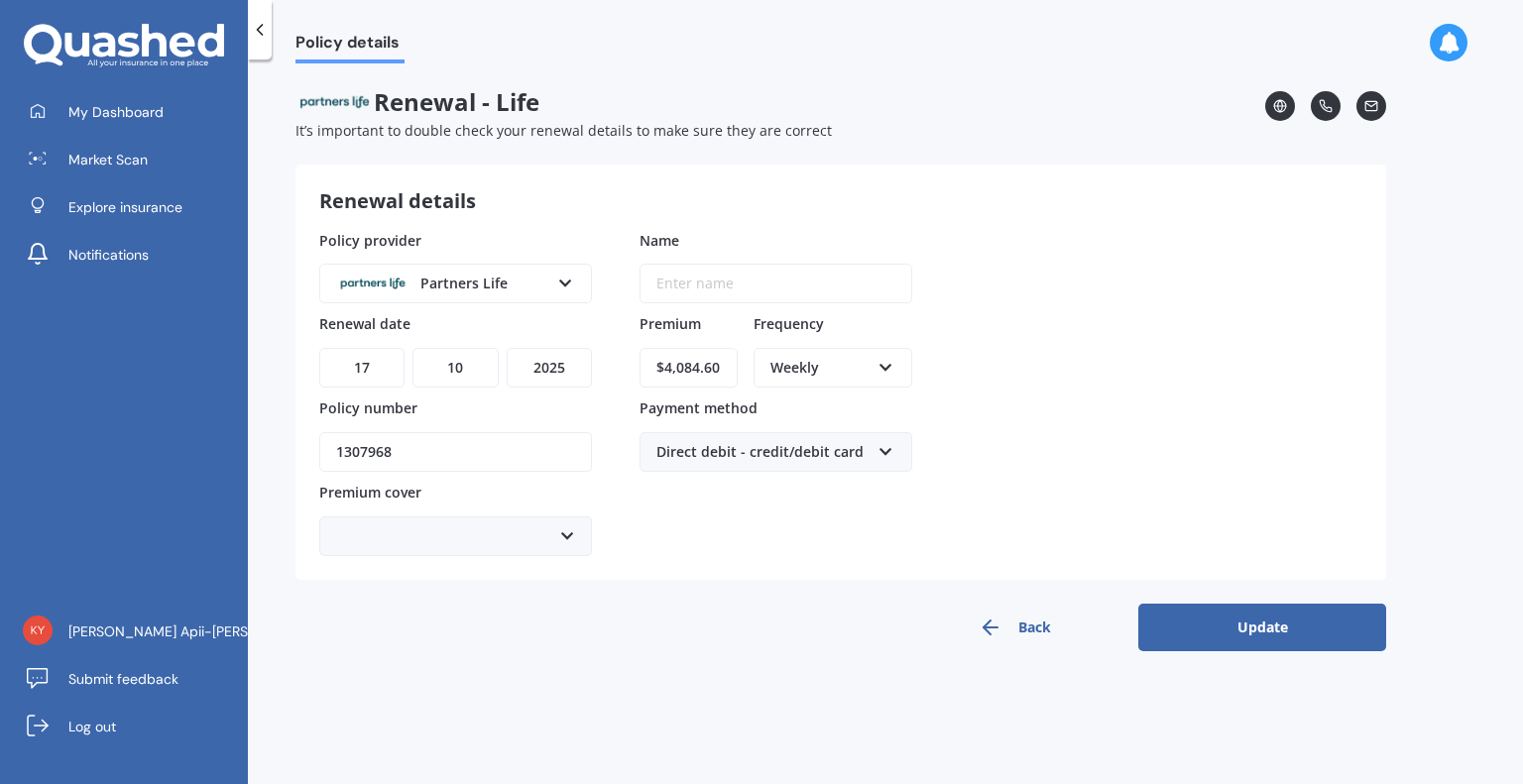 click on "Name Enter name Premium $4,084.60 Frequency Weekly Yearly Six-Monthly Quarterly Monthly Fortnightly Weekly Payment method Direct debit - credit/debit card Direct debit - bank account Direct debit - credit/debit card Online payment Internet banking transfer Cheque" at bounding box center [775, 392] 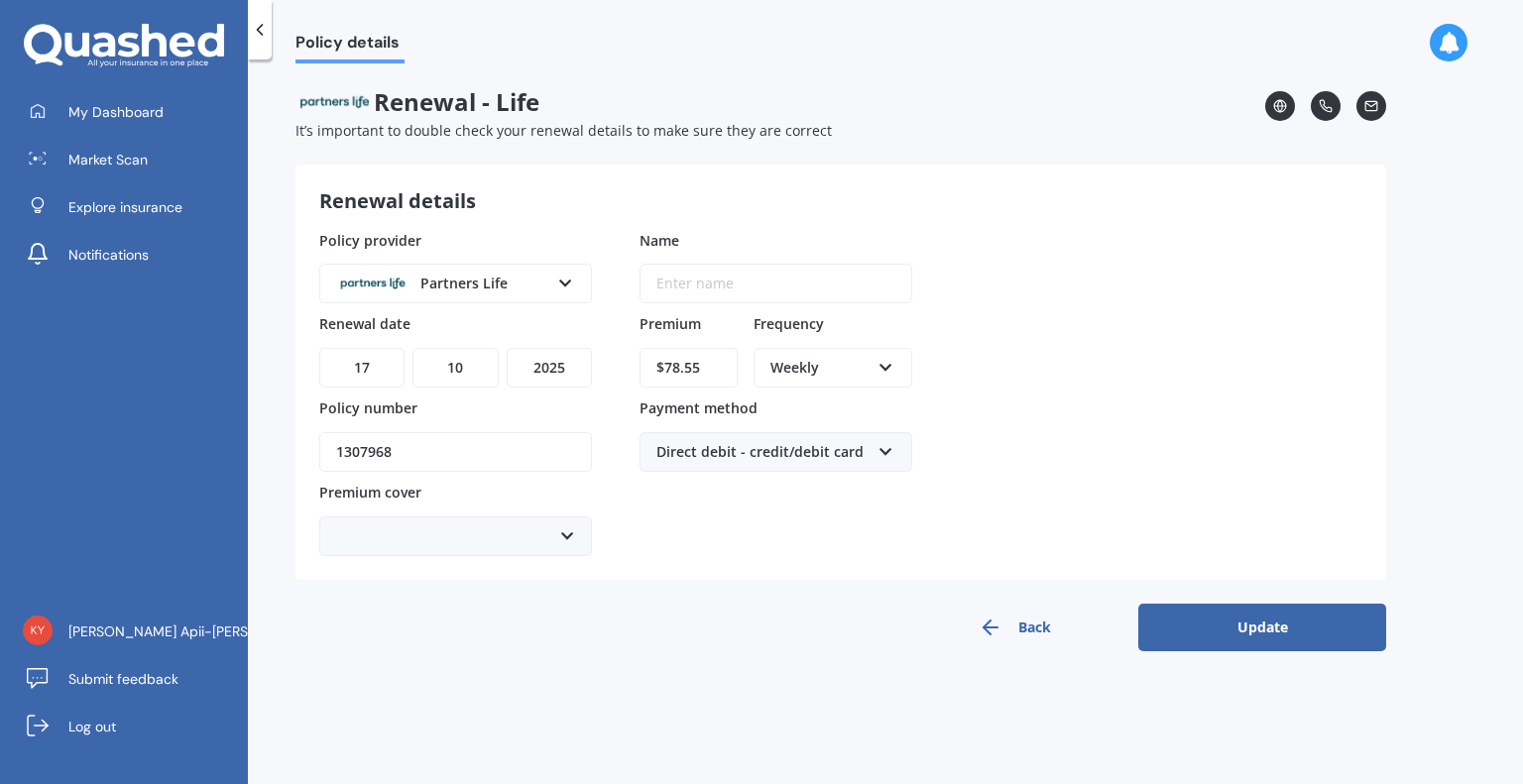 type on "$78.55" 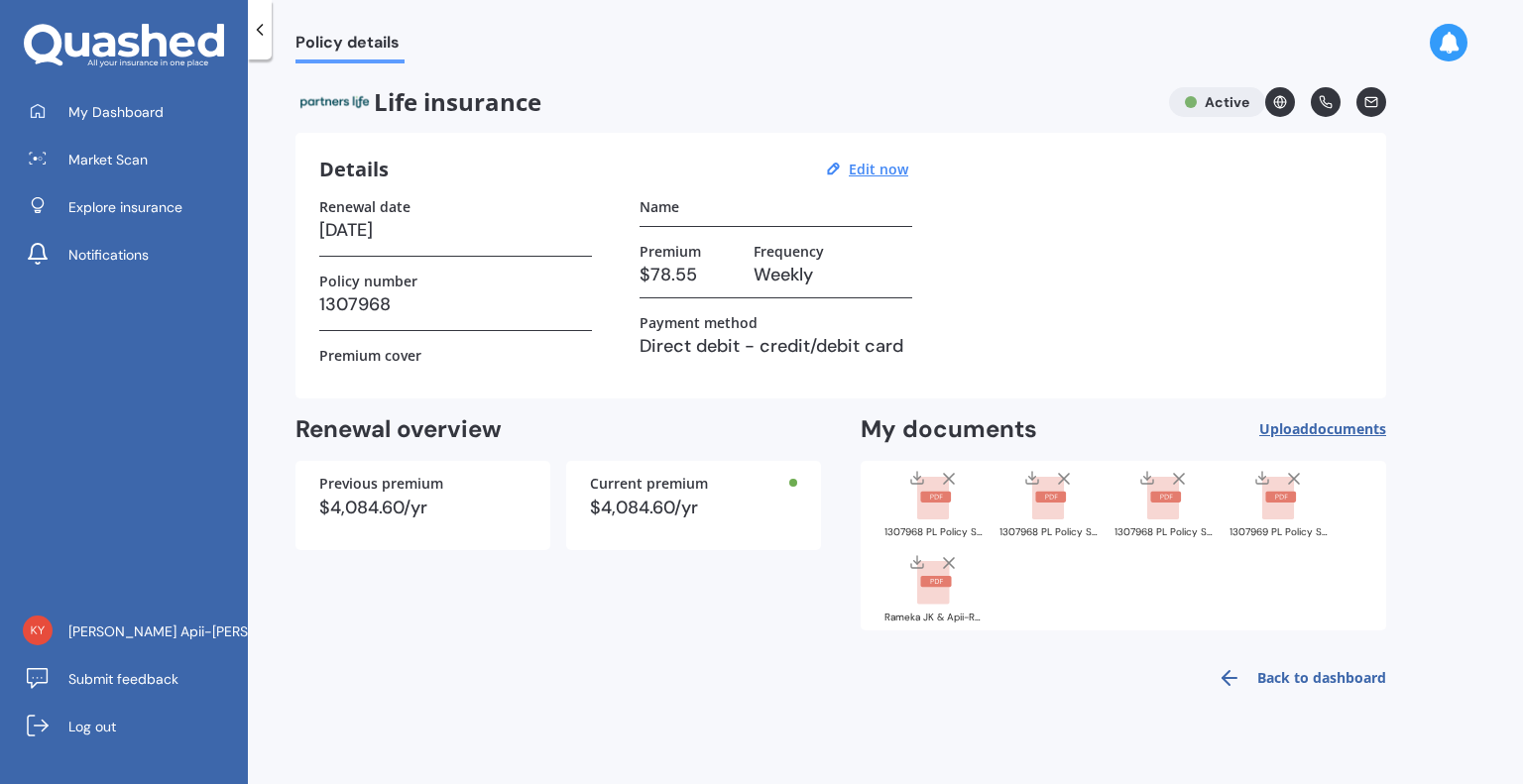 click on "My Dashboard Market Scan Explore insurance Notifications [PERSON_NAME] Apii-[PERSON_NAME] Submit feedback Log out" at bounding box center (124, 392) 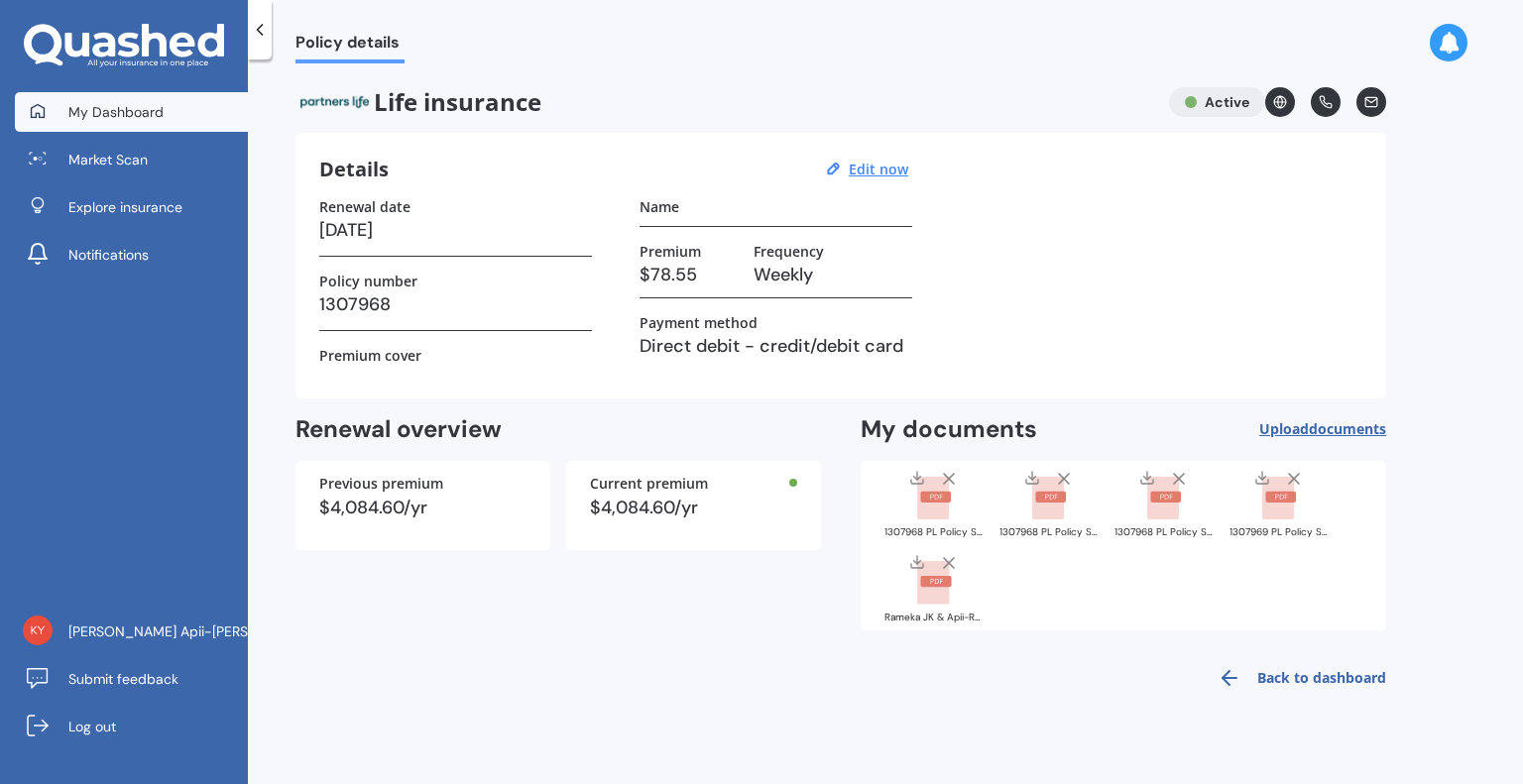 click on "My Dashboard" at bounding box center (116, 112) 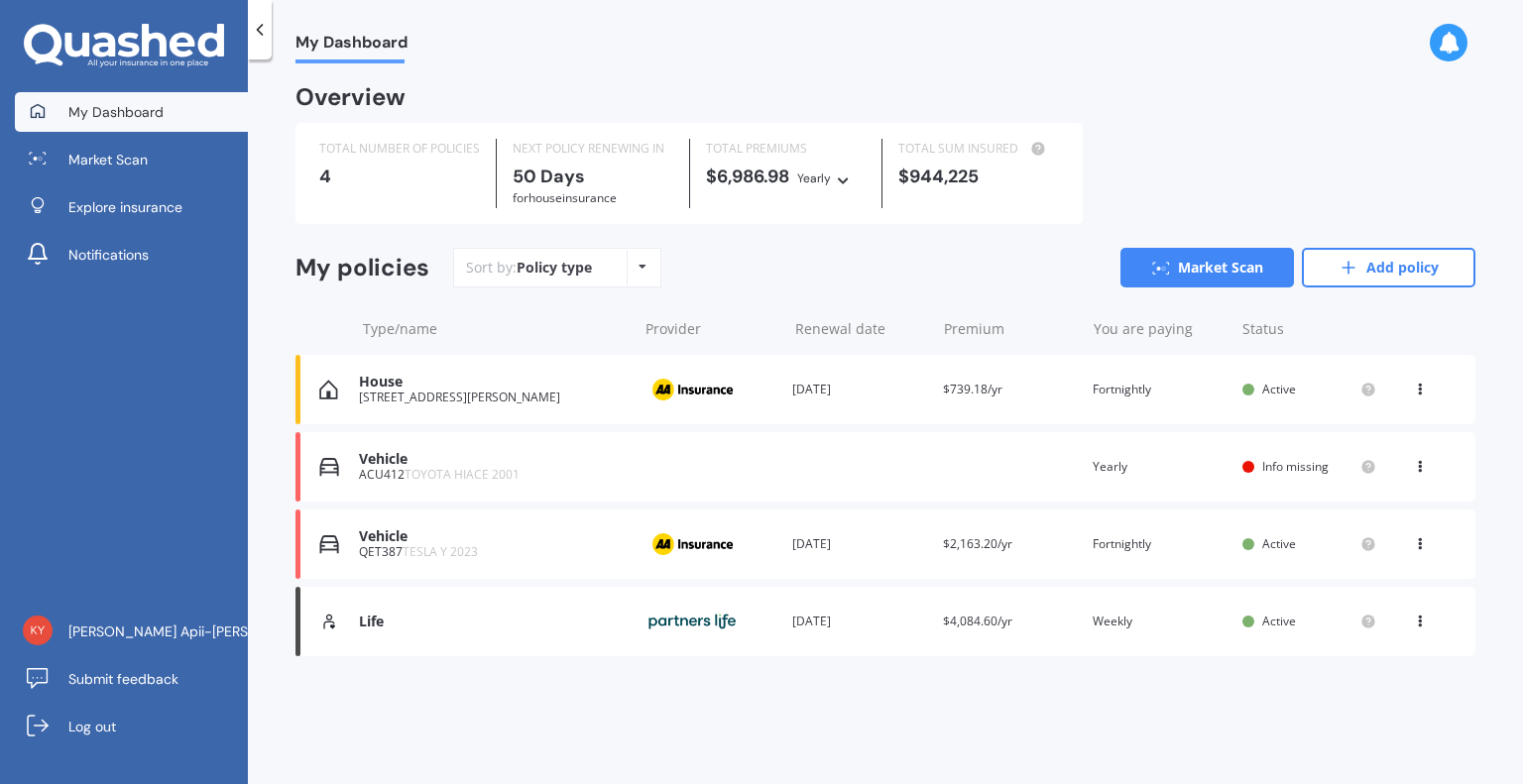 click on "Vehicle ACU412  TOYOTA HIACE 2001 Renewal date Premium You are paying Yearly Status Info missing View option View policy Delete" at bounding box center (885, 467) 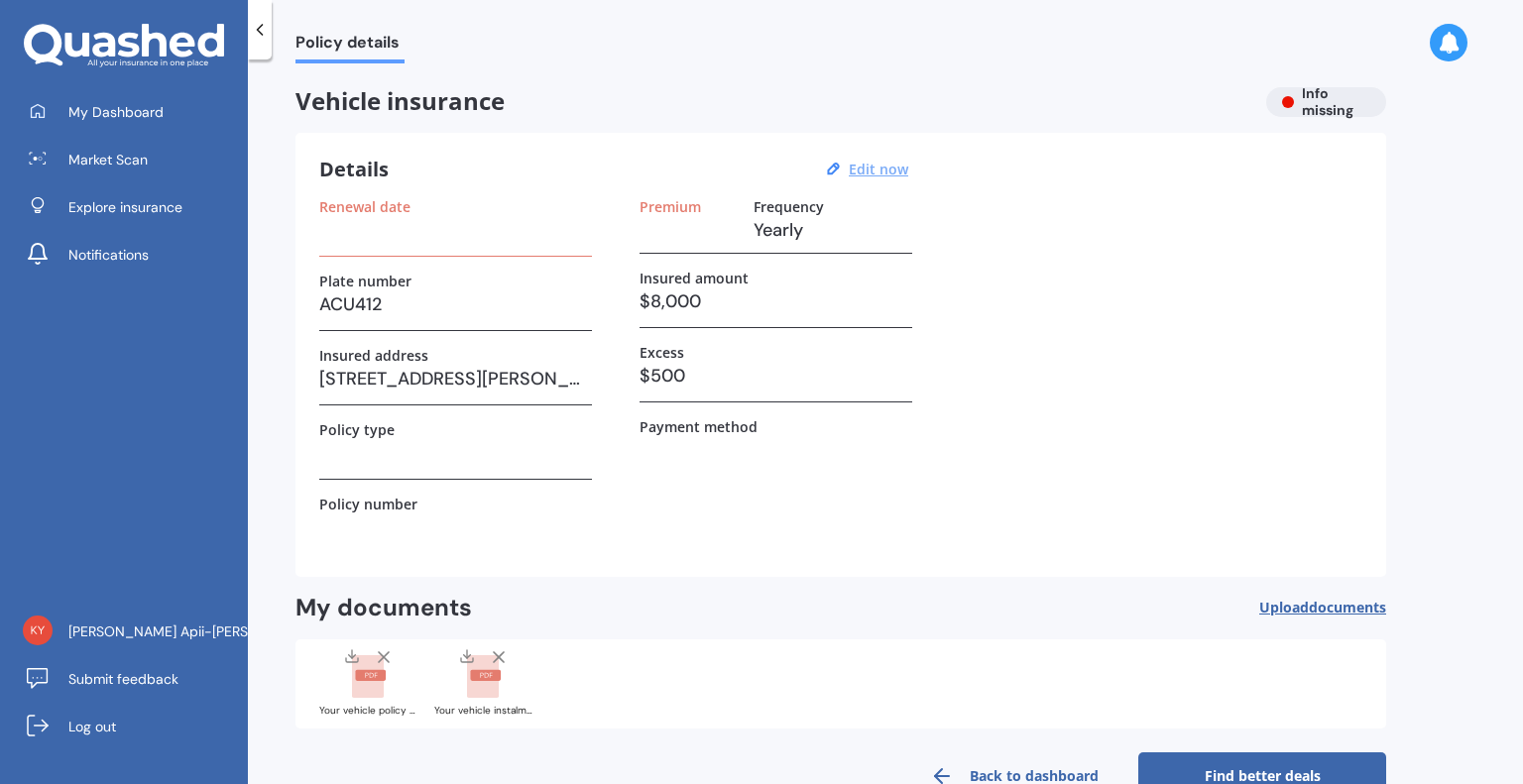 click on "Edit now" at bounding box center (879, 169) 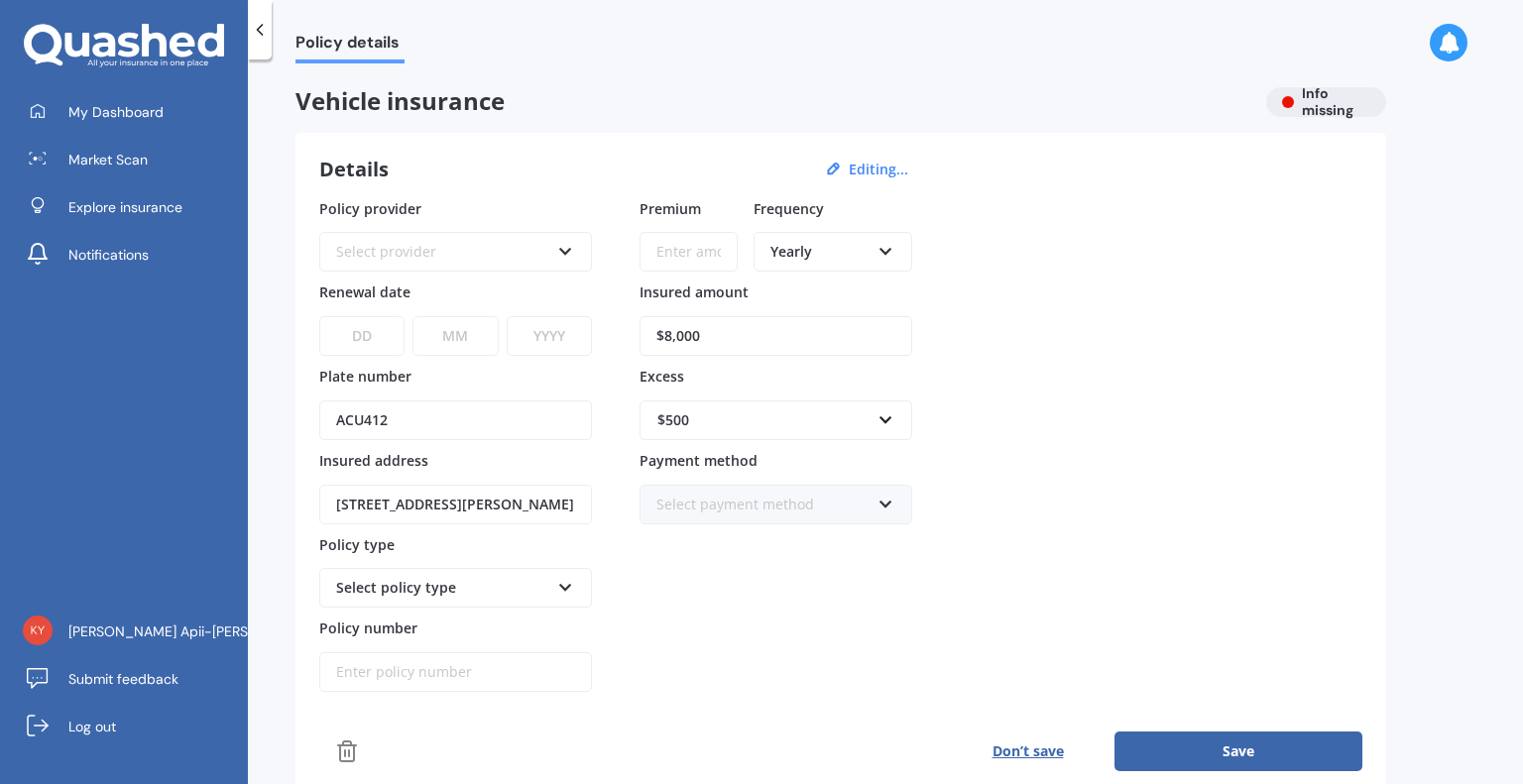 scroll, scrollTop: 265, scrollLeft: 0, axis: vertical 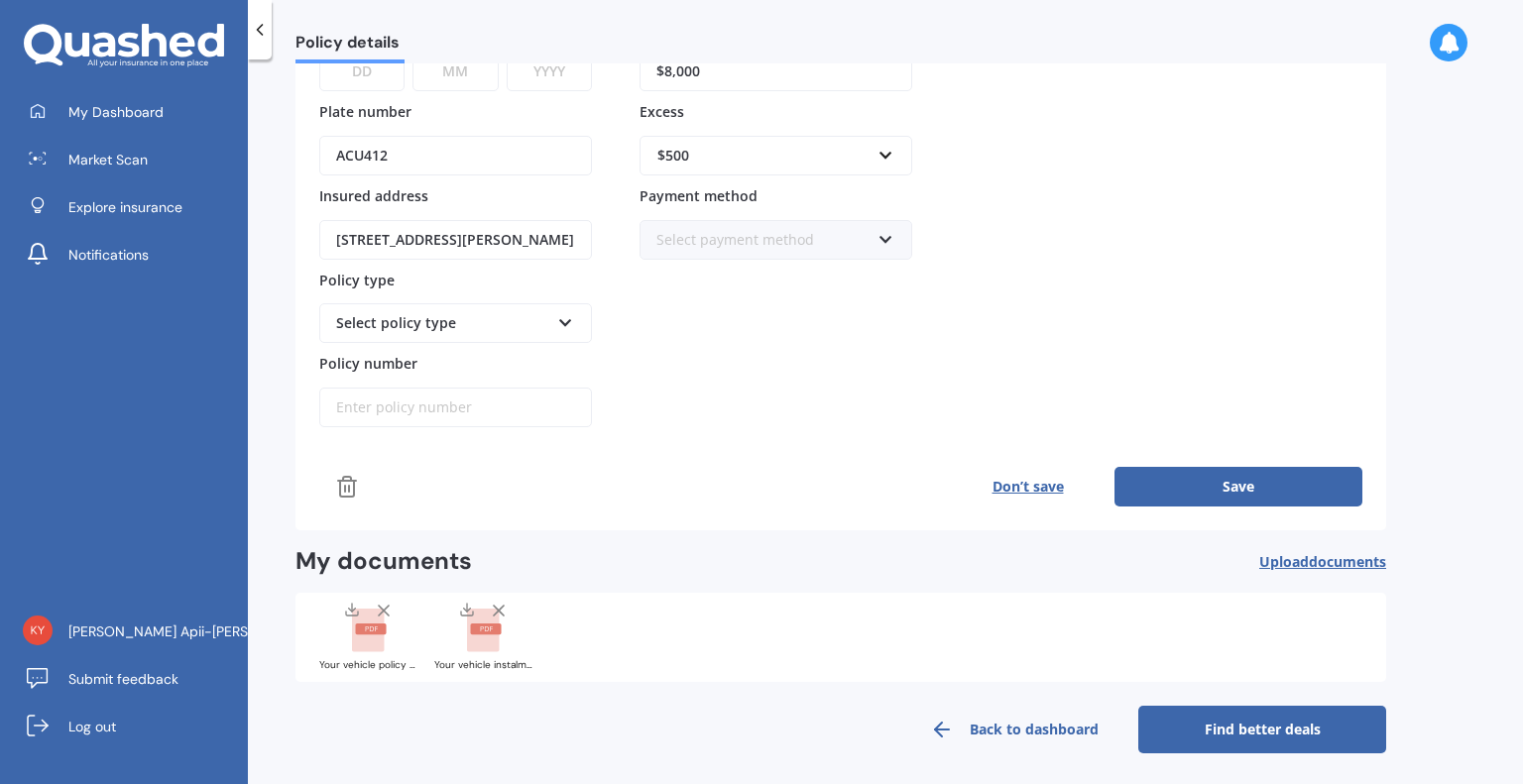 click 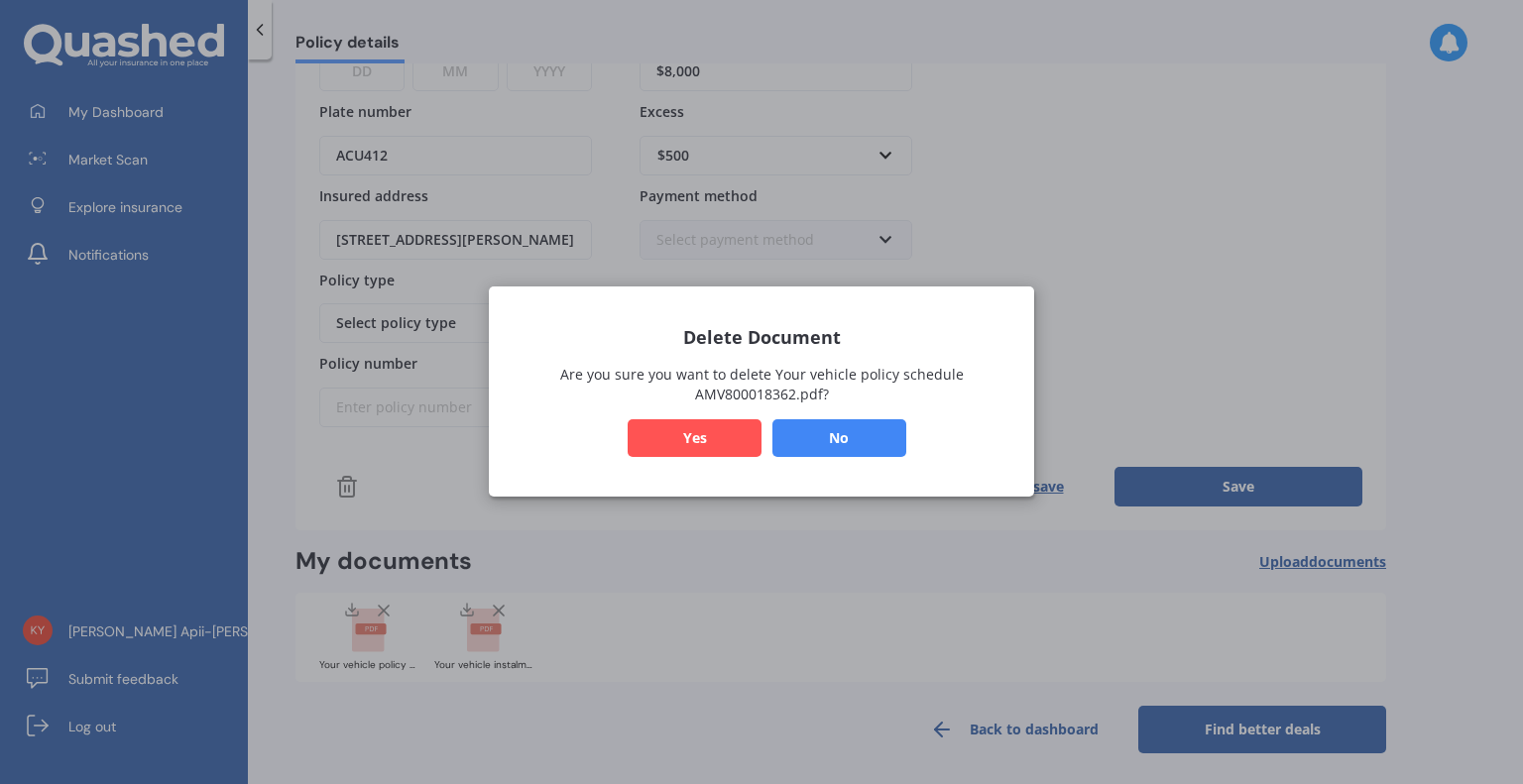 click on "No" at bounding box center (839, 439) 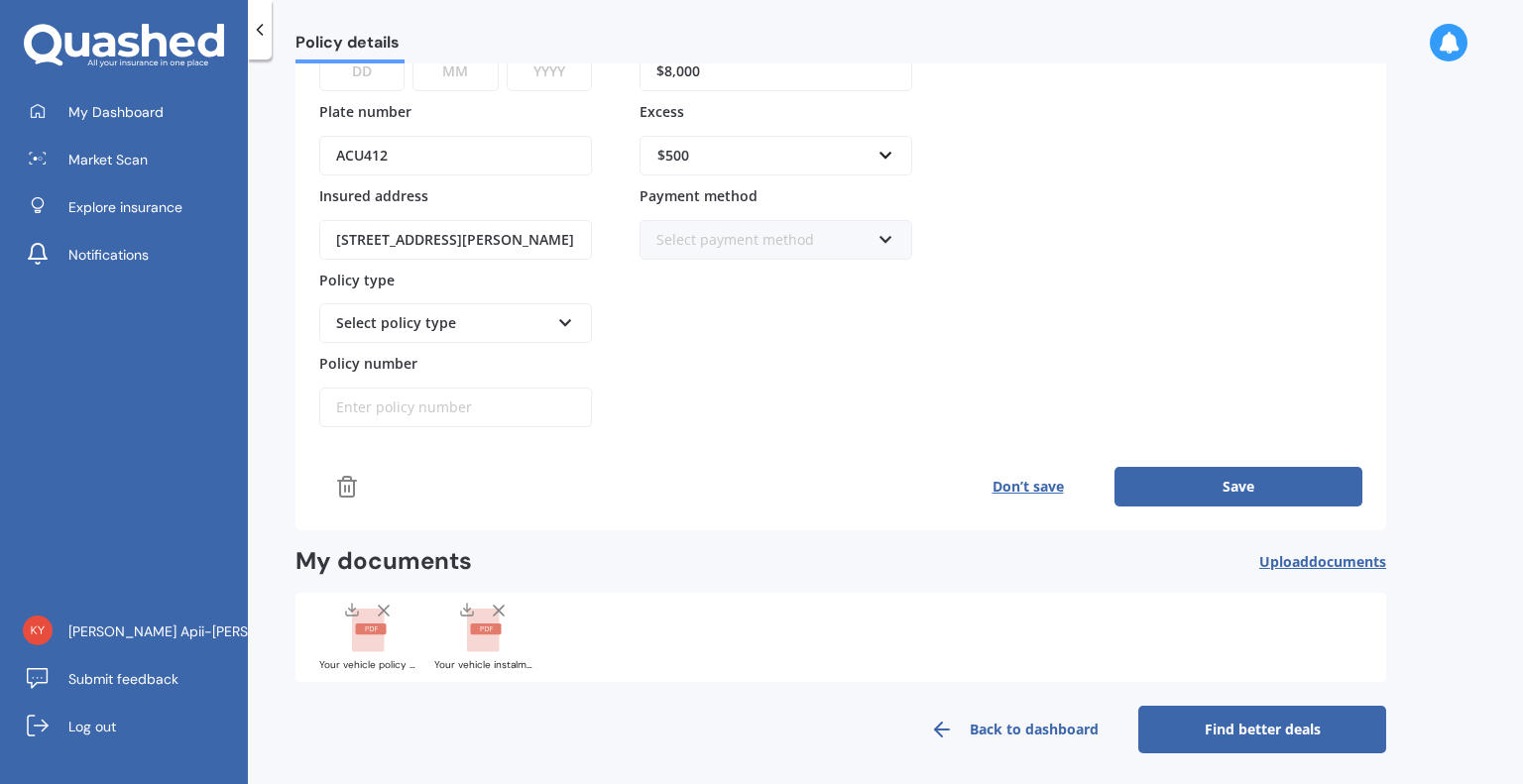 scroll, scrollTop: 0, scrollLeft: 0, axis: both 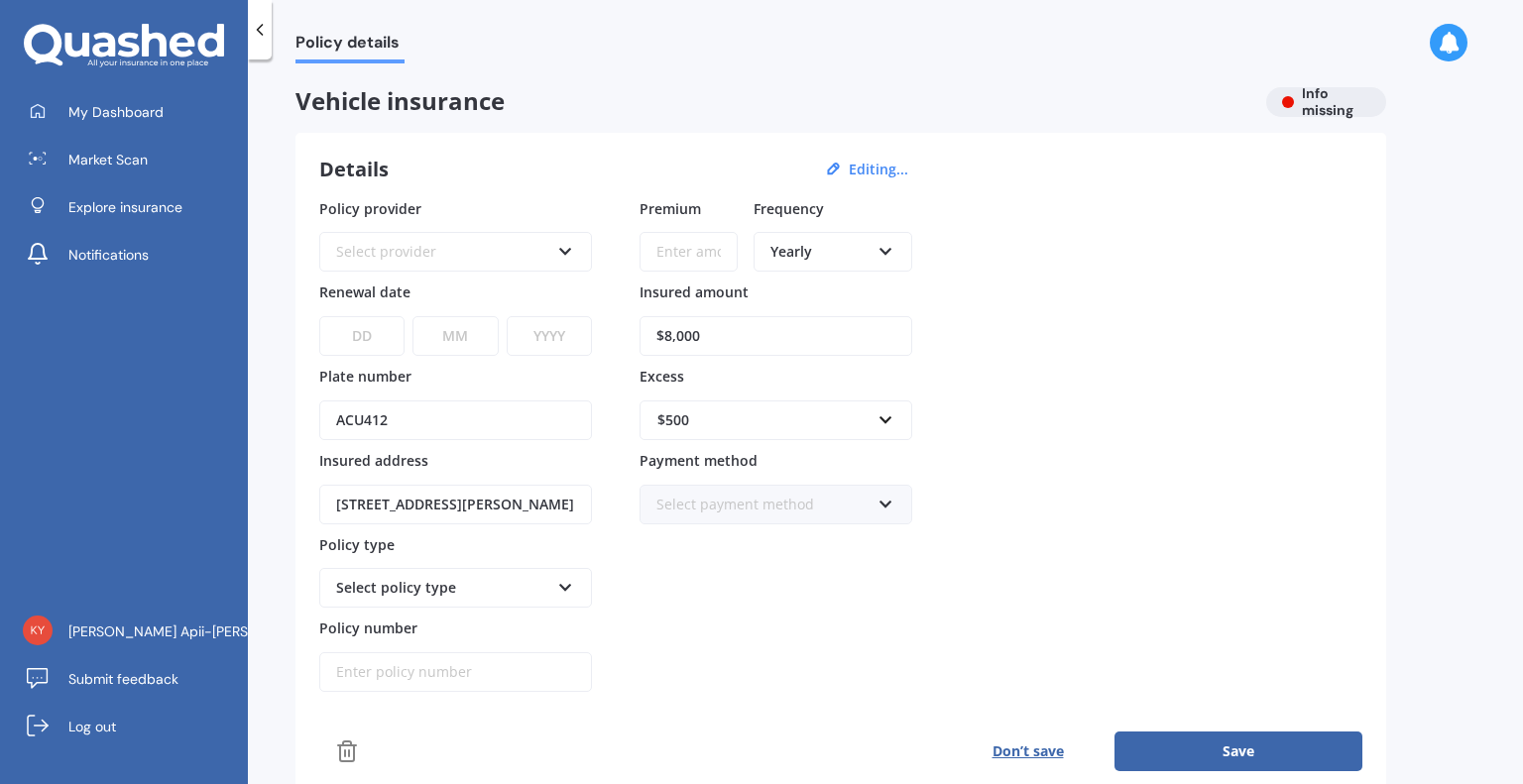 click on "Select provider" at bounding box center (442, 252) 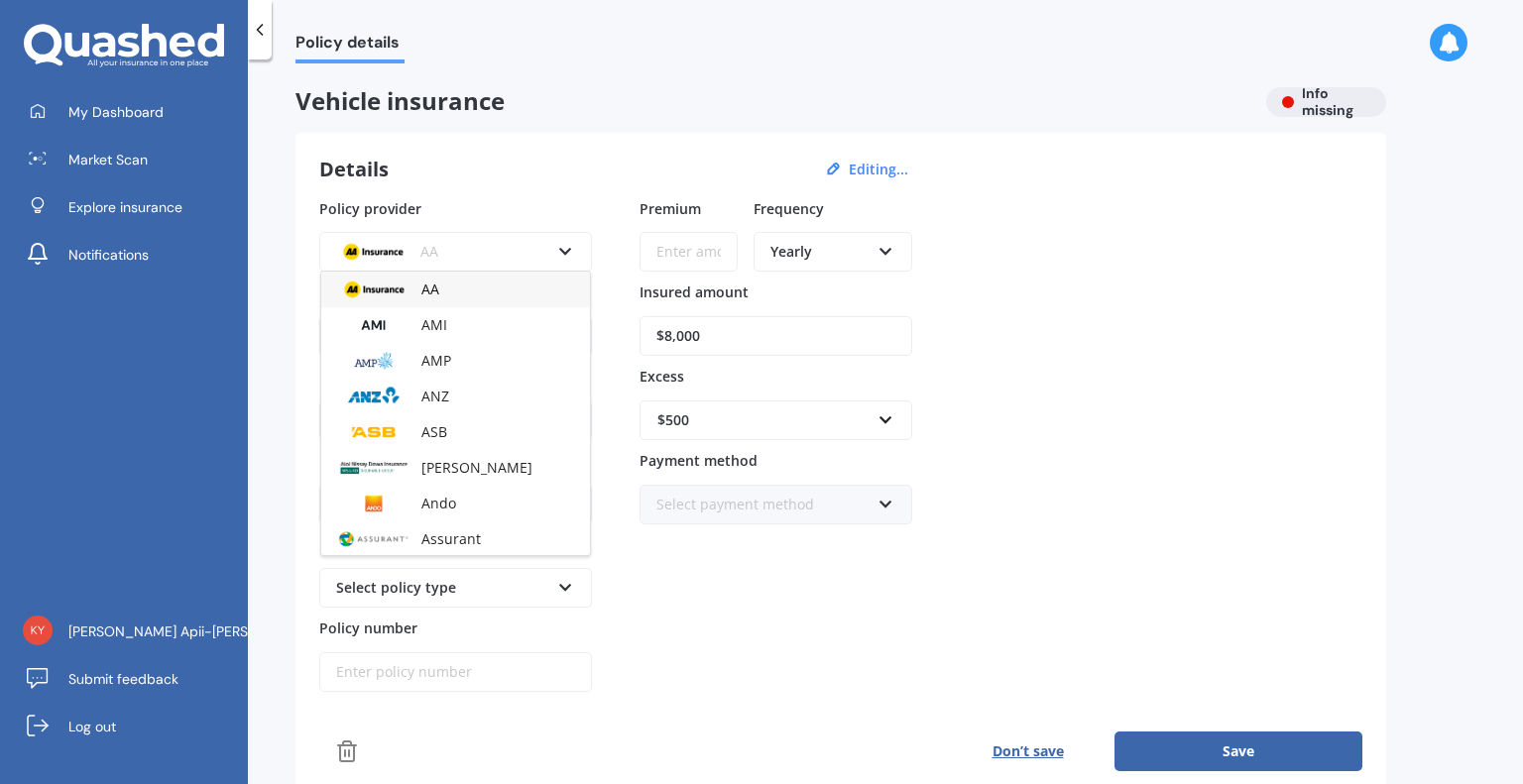 click on "AA" at bounding box center [455, 289] 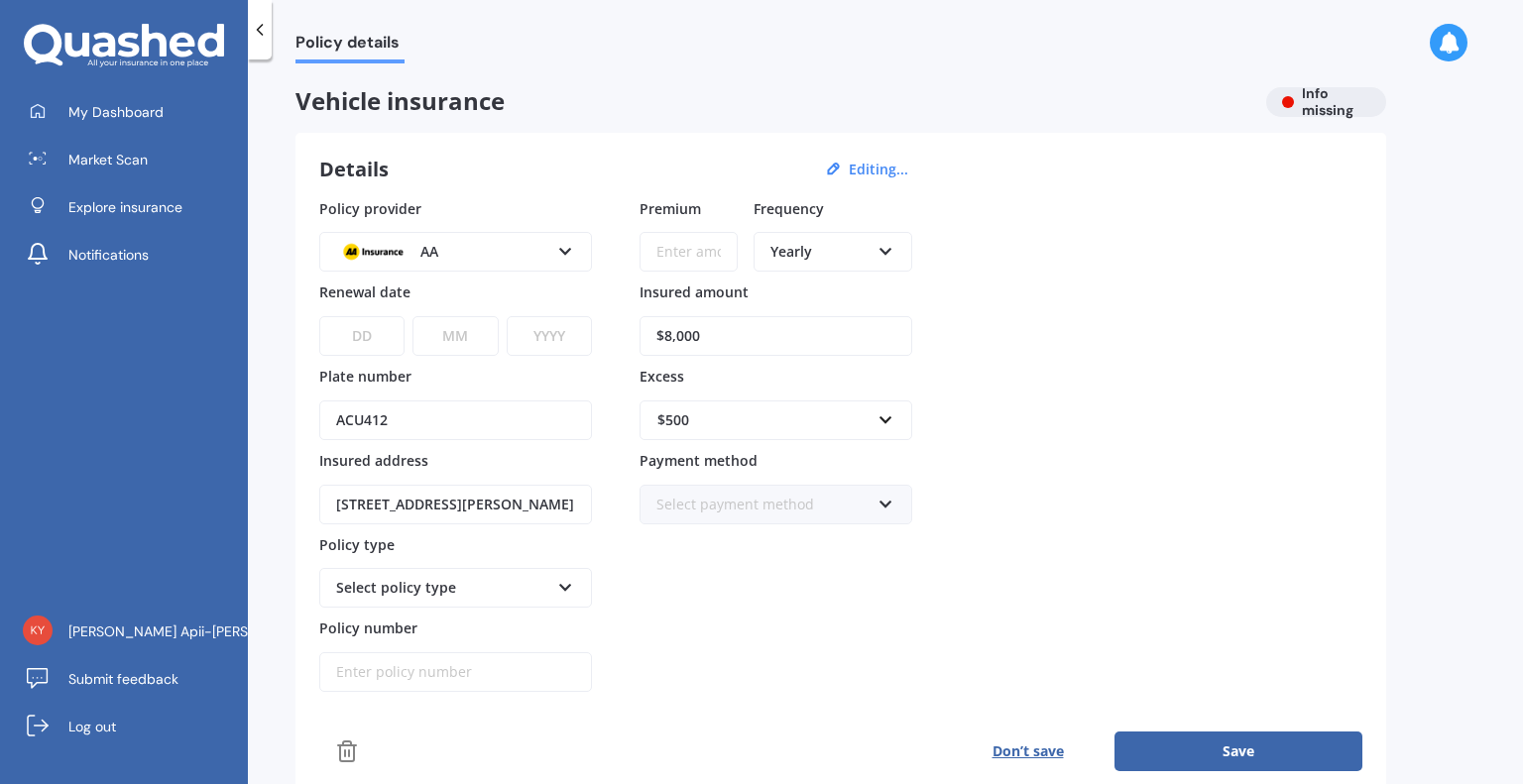 click on "Premium" at bounding box center [688, 252] 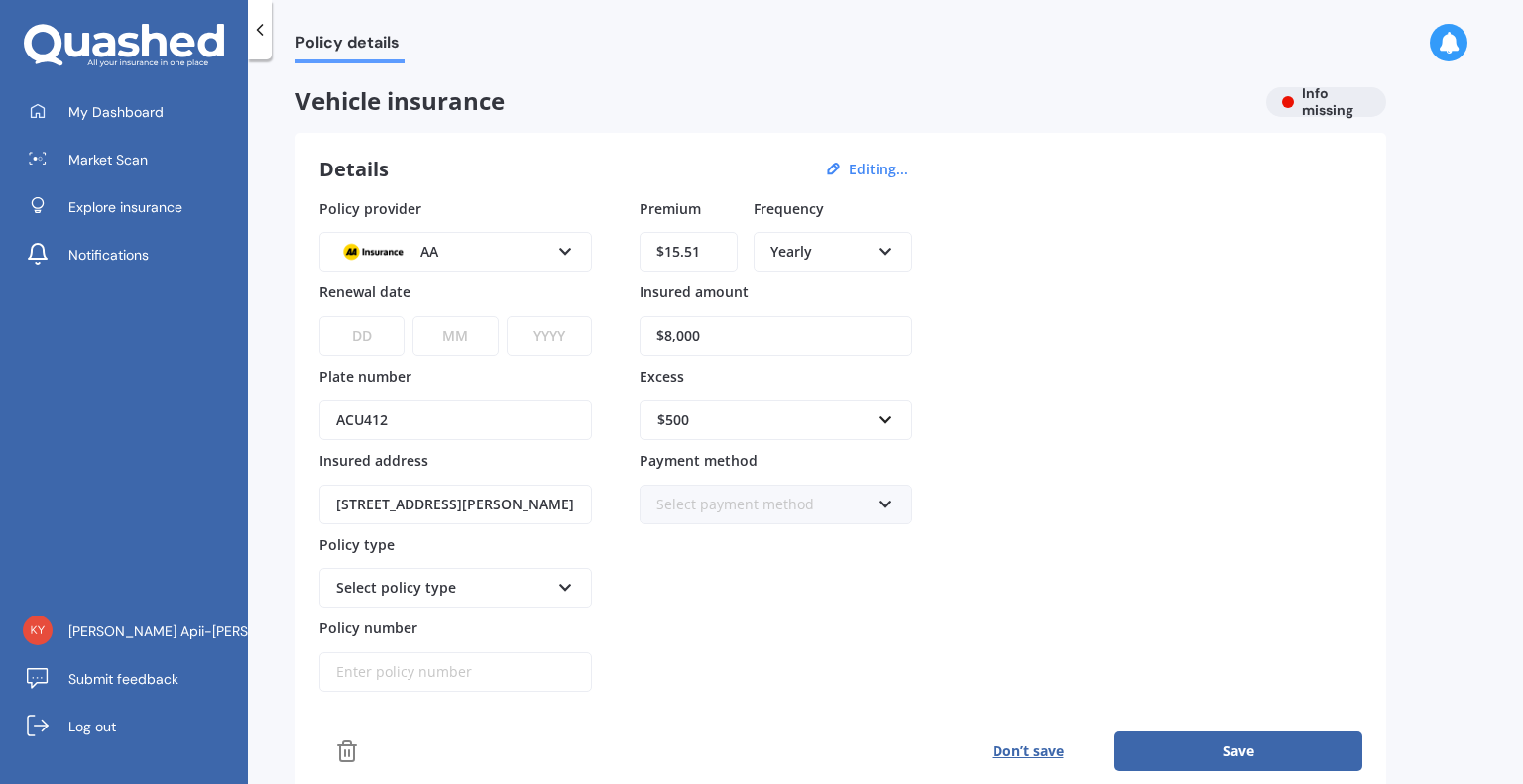 type on "$15.51" 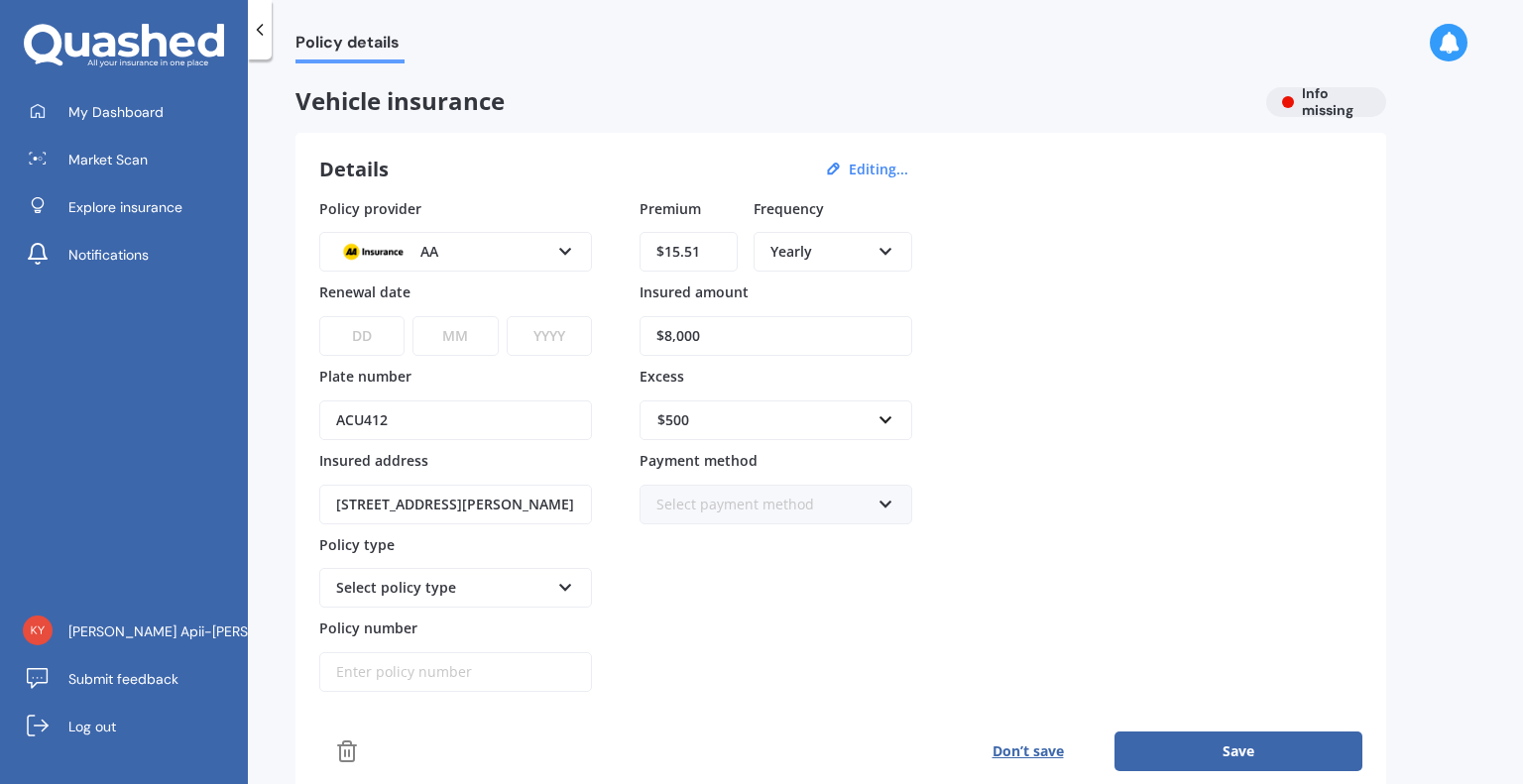 click at bounding box center [885, 248] 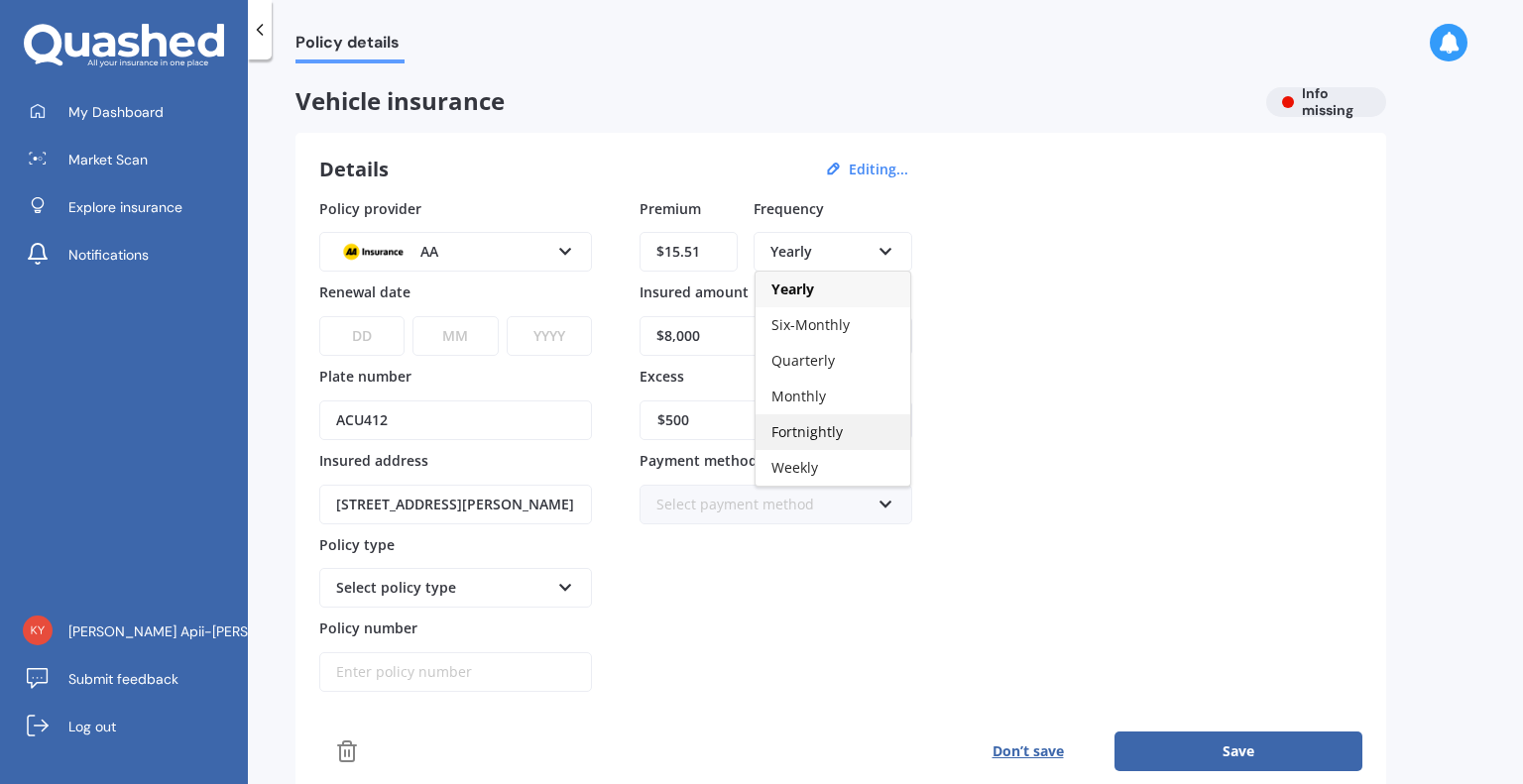 click on "Fortnightly" at bounding box center [833, 432] 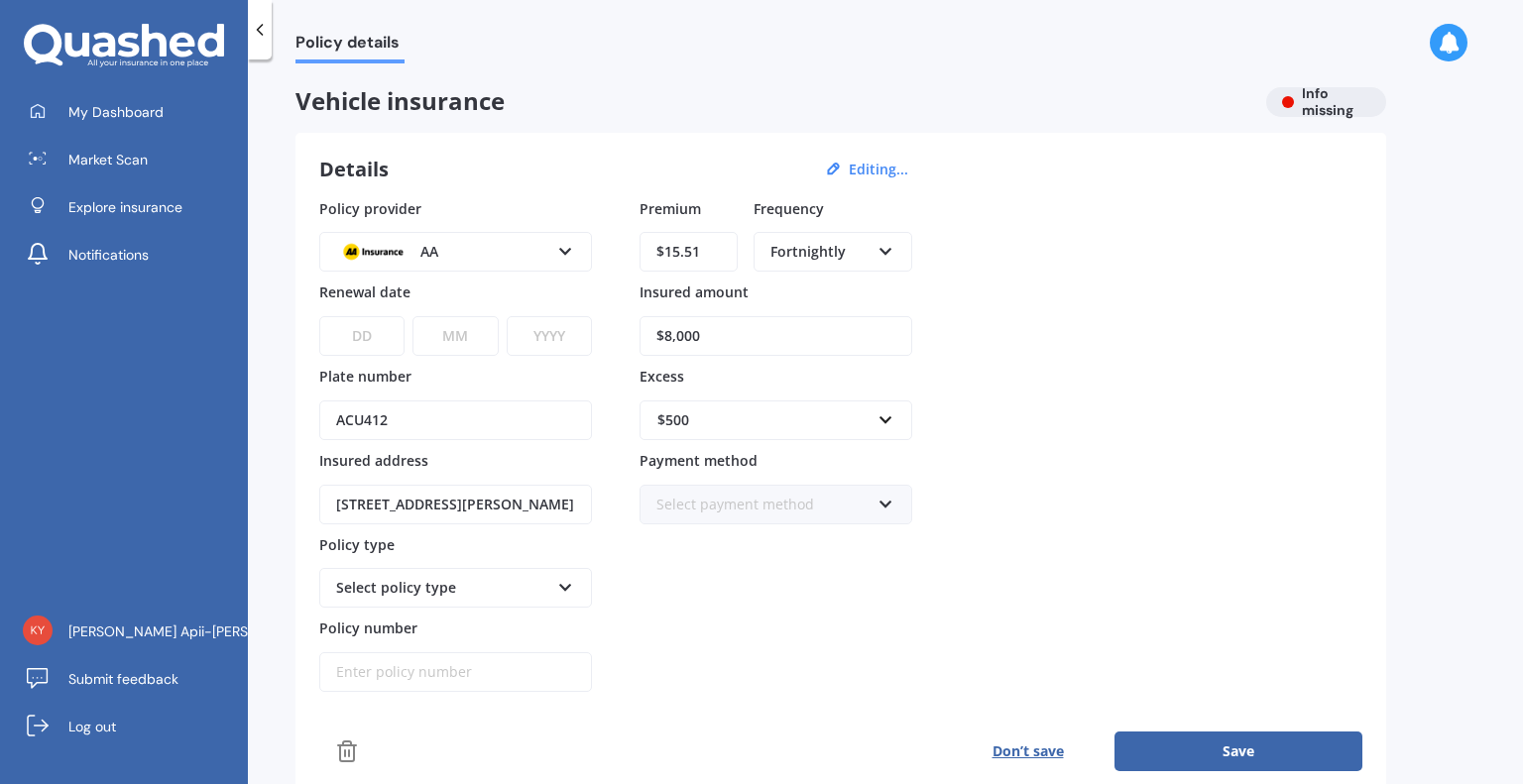 drag, startPoint x: 751, startPoint y: 331, endPoint x: 571, endPoint y: 322, distance: 180.22486 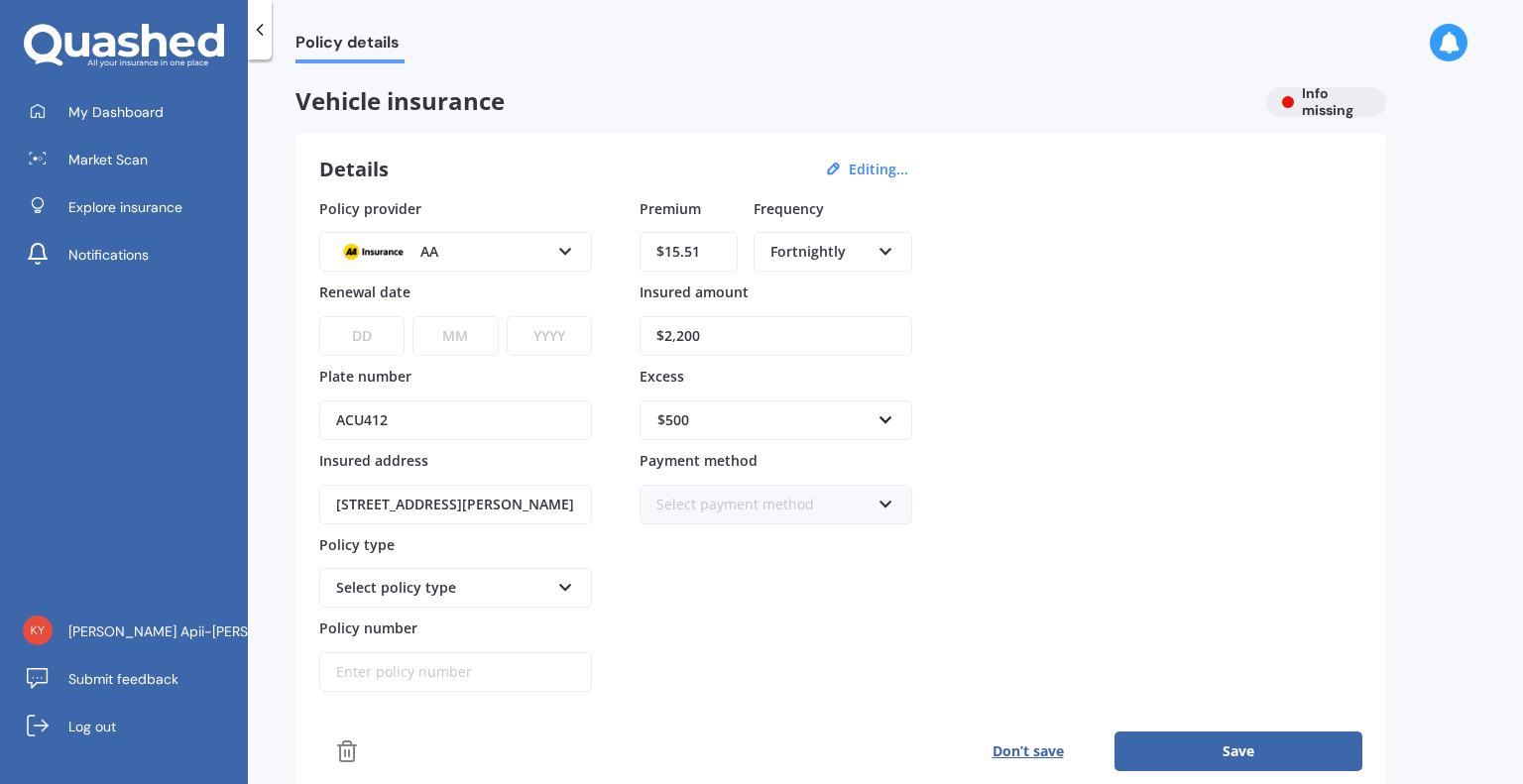 type on "$2,200" 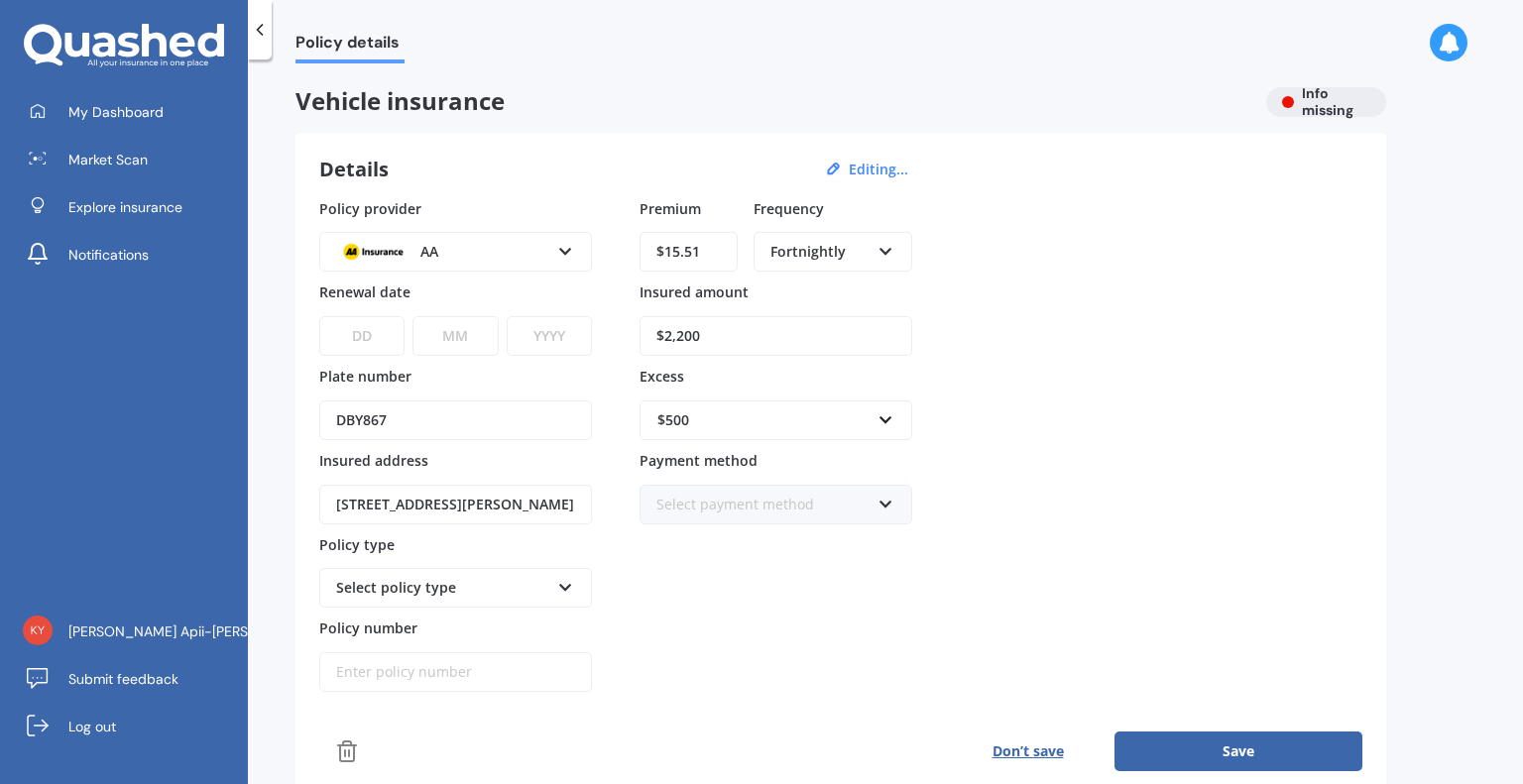 type on "DBY867" 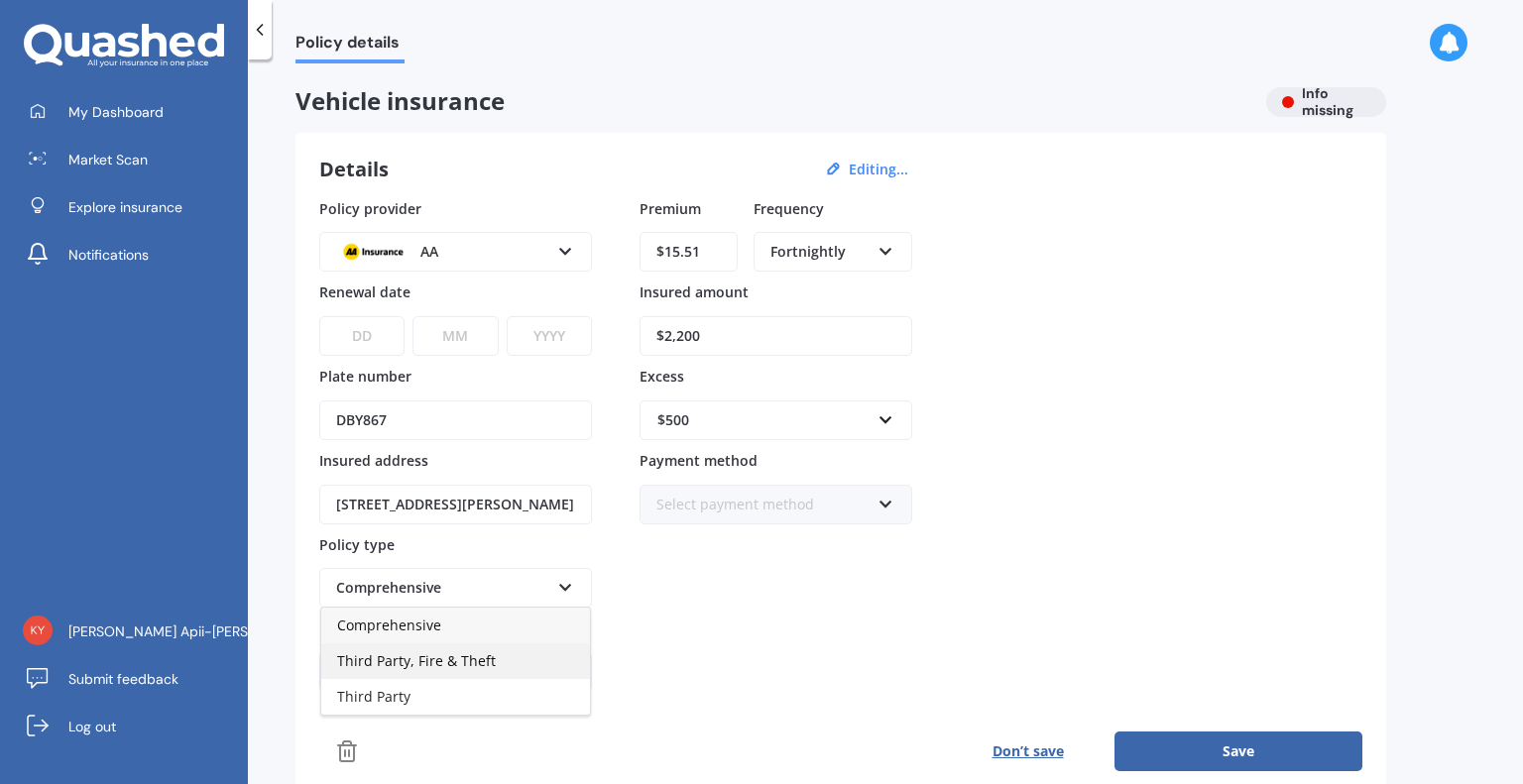 click on "Third Party, Fire & Theft" at bounding box center [455, 661] 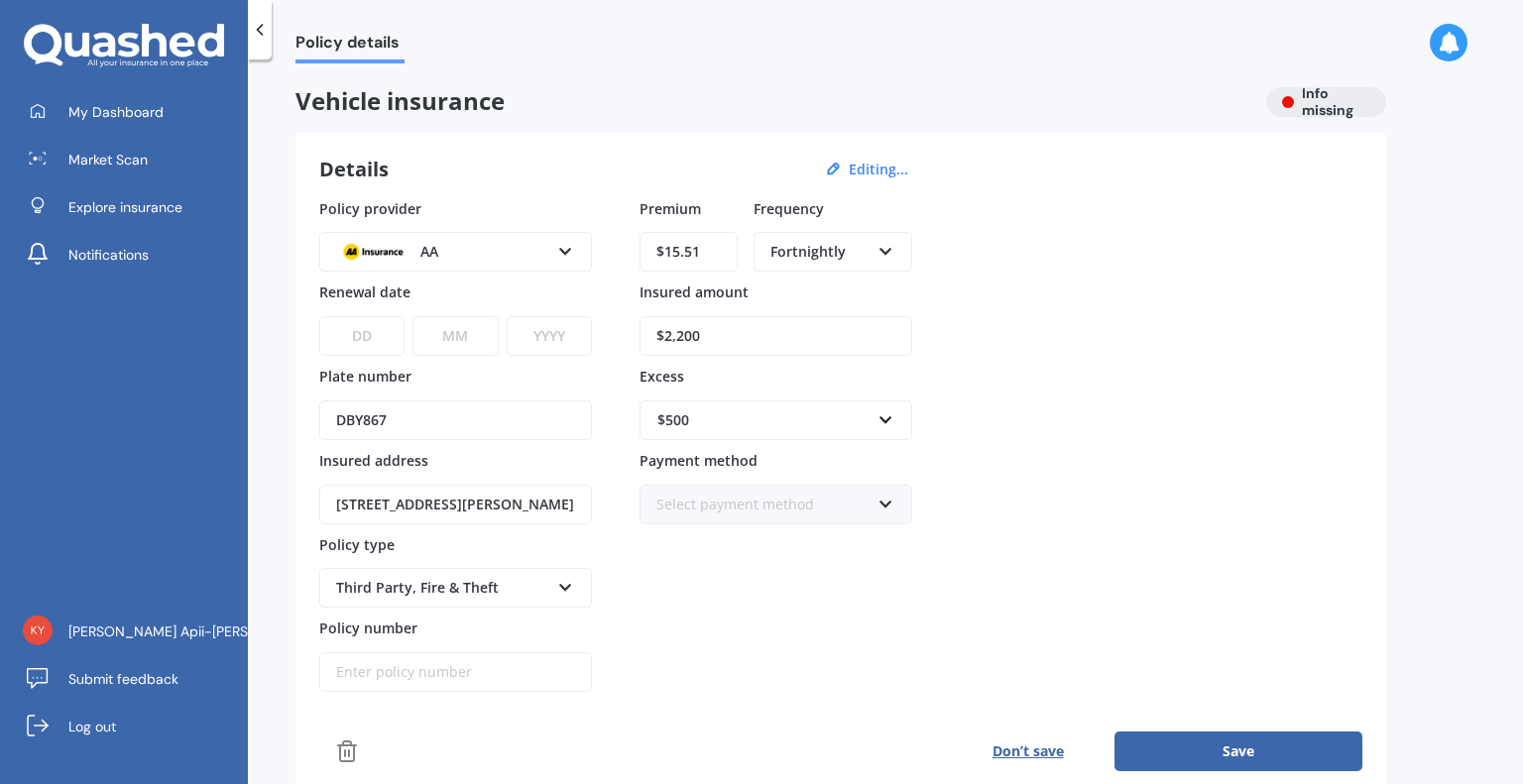 click on "Premium $15.51 Frequency Fortnightly Yearly Six-Monthly Quarterly Monthly Fortnightly Weekly Insured amount $2,200 Excess $500 $100 $400 $500 $750 $1,000 $1,500 $2,000 Payment method Select payment method Direct debit - bank account Direct debit - credit/debit card Online payment Internet banking transfer Cheque" at bounding box center [775, 445] 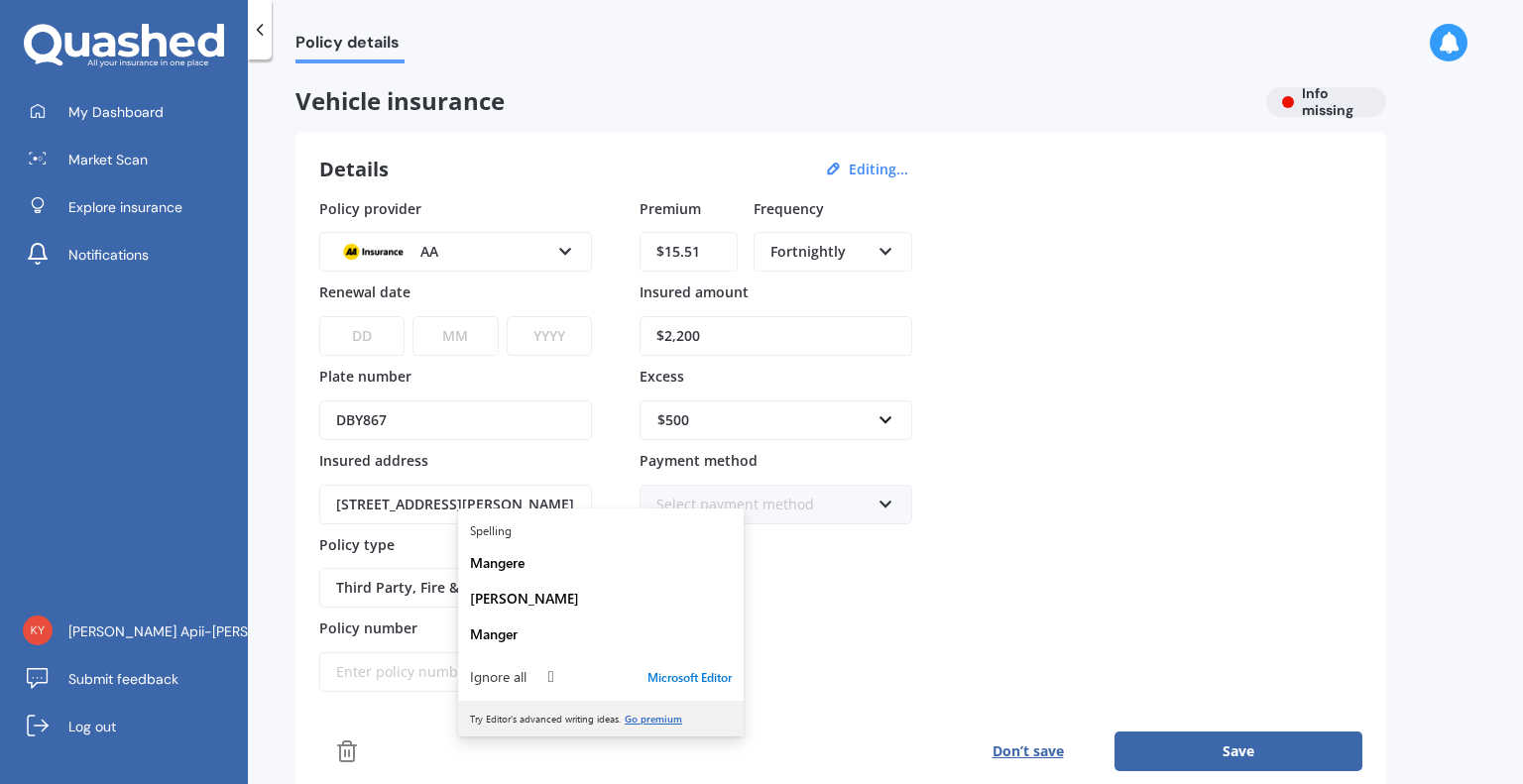click on "[STREET_ADDRESS][PERSON_NAME]" at bounding box center [455, 504] 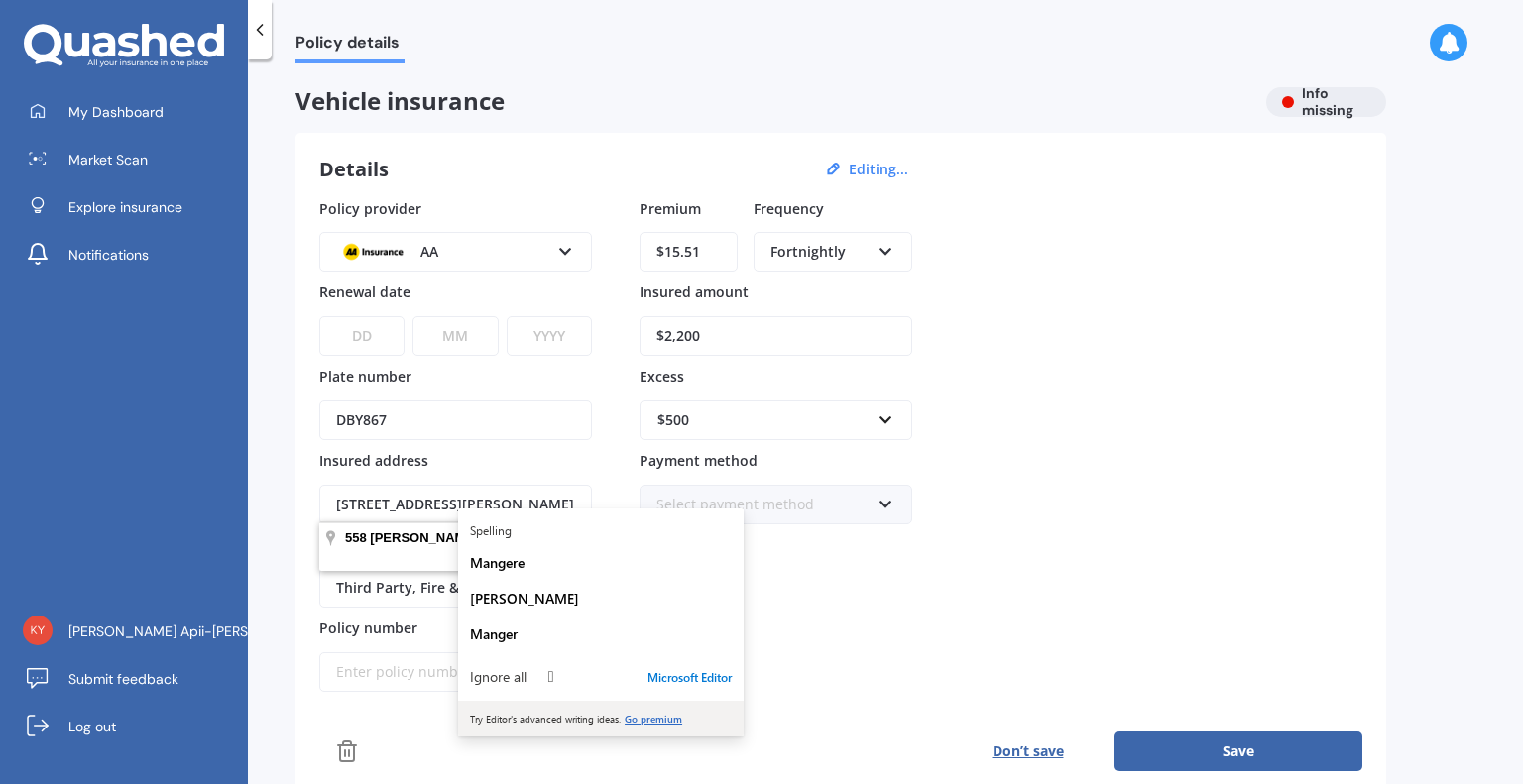 paste on "23 DRUMQUIN RISE Dannemora, [GEOGRAPHIC_DATA] 2016" 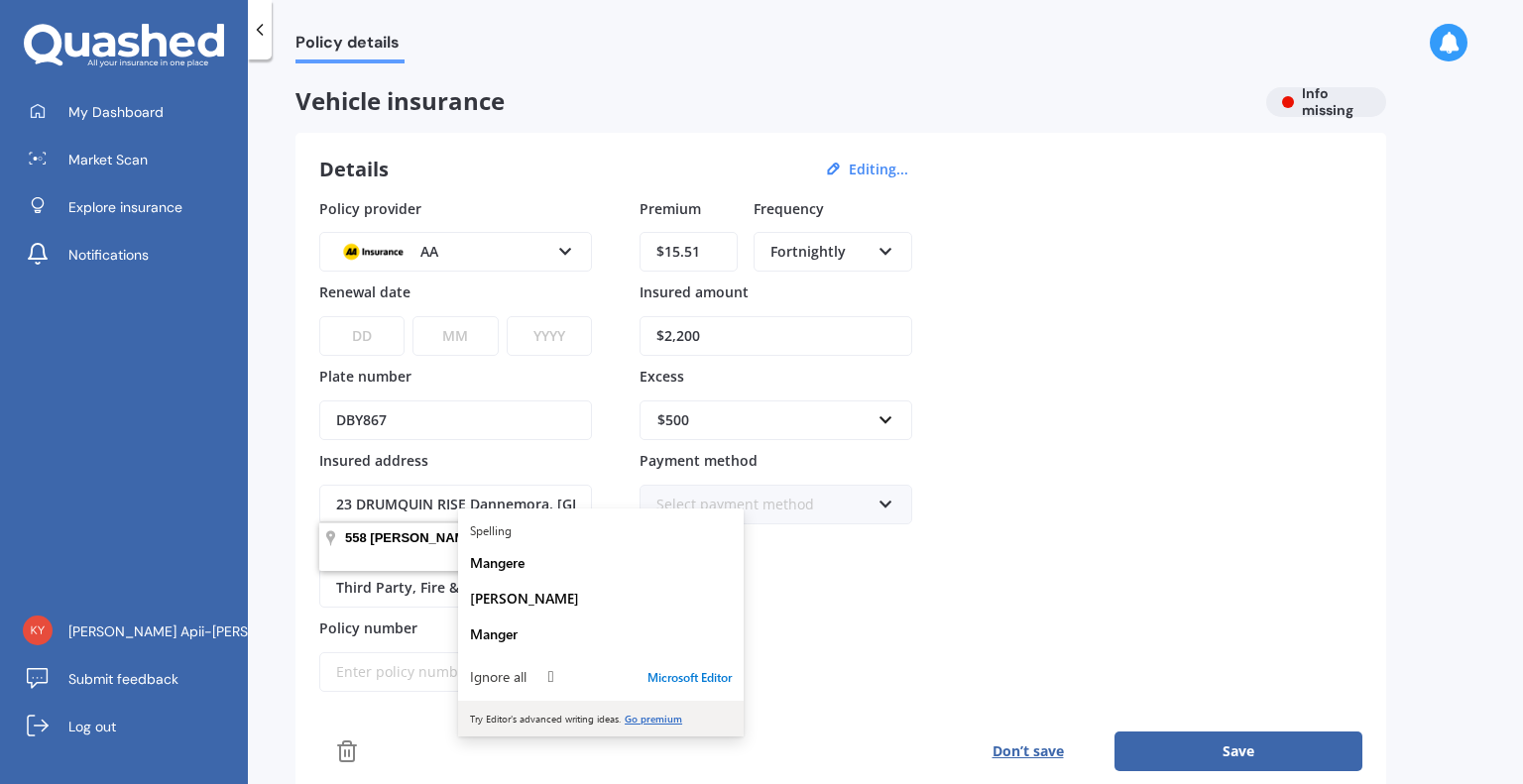 scroll, scrollTop: 0, scrollLeft: 79, axis: horizontal 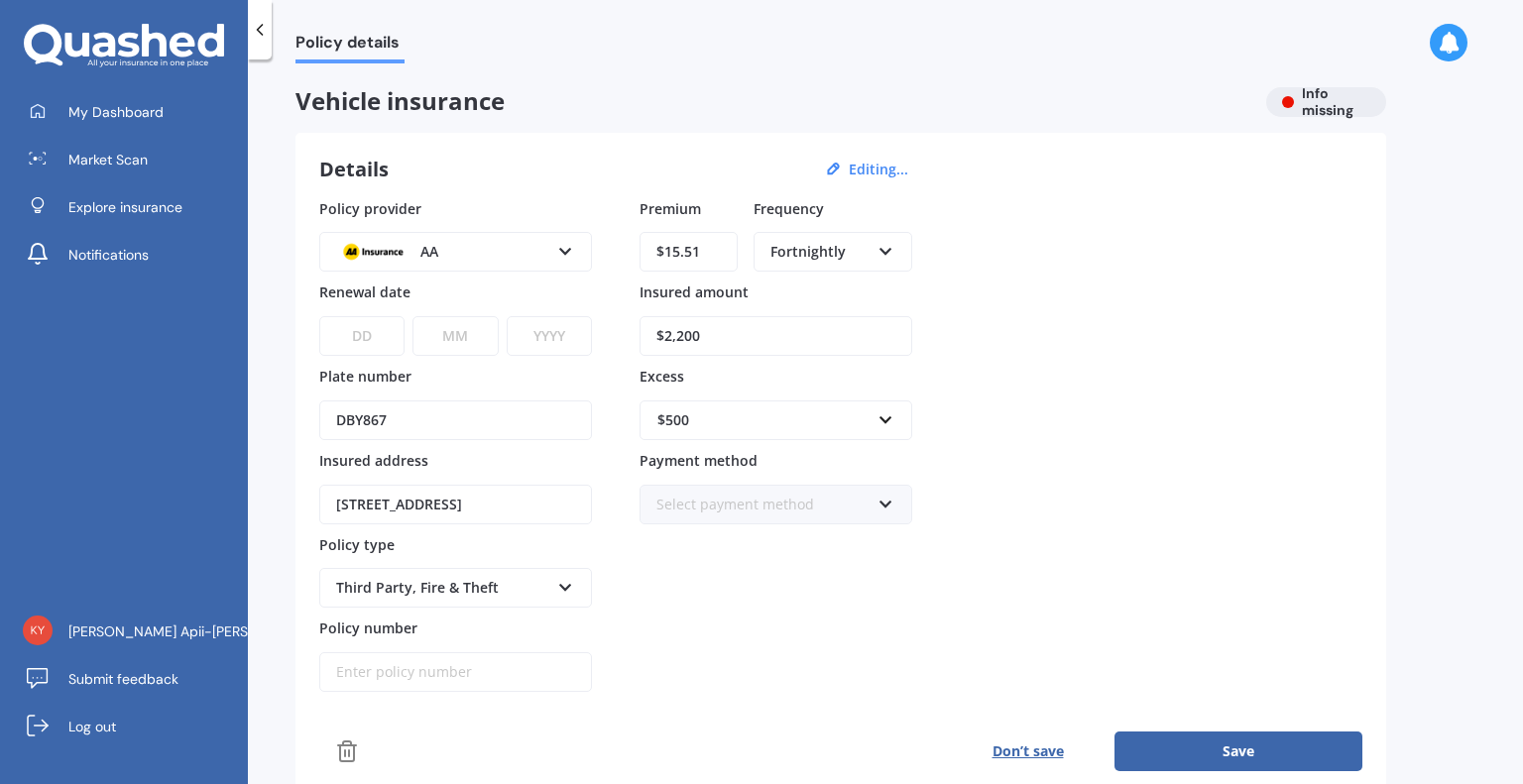 type on "23 Drumquin Rise, [GEOGRAPHIC_DATA], [GEOGRAPHIC_DATA] 2016" 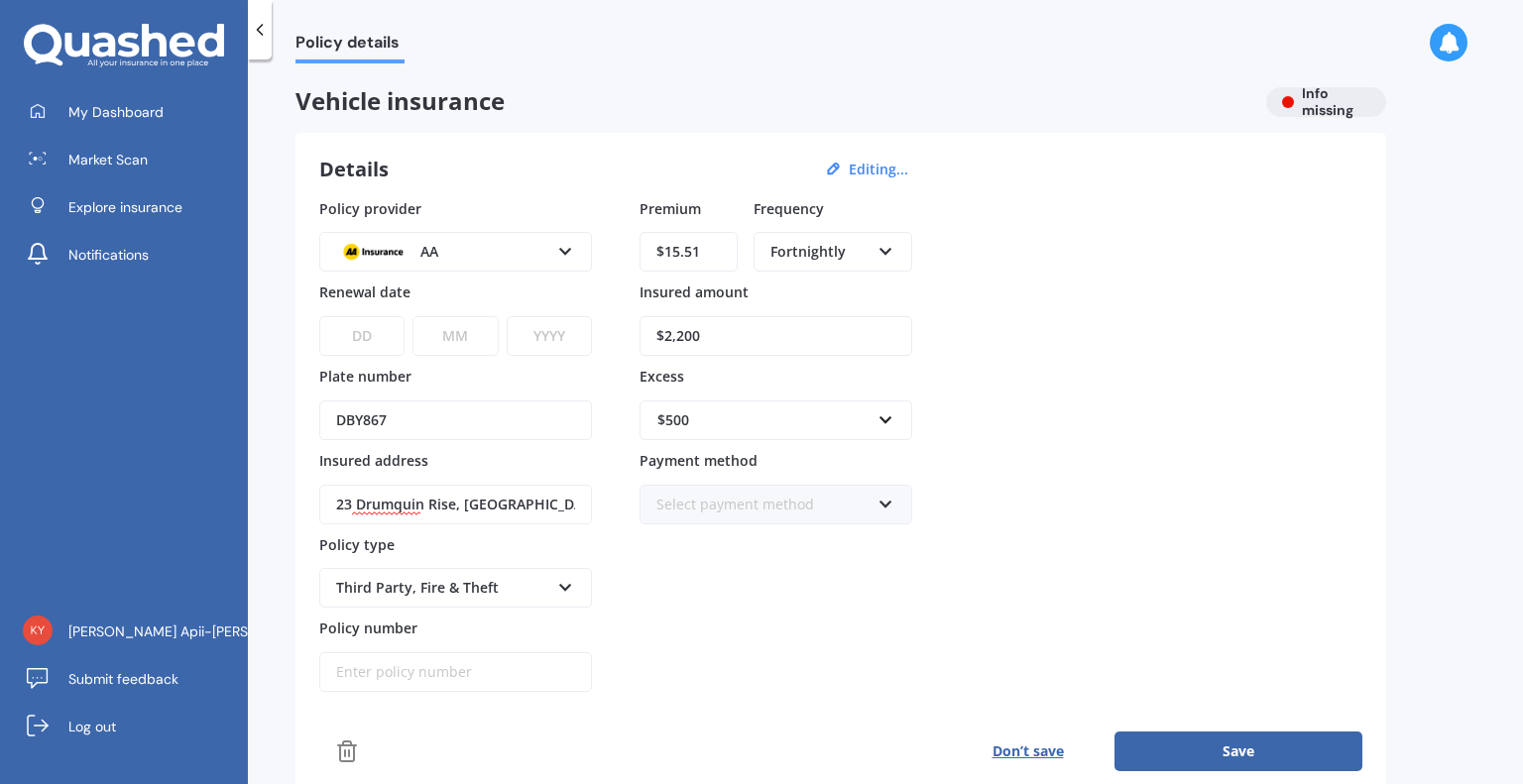 click on "Policy number" at bounding box center [455, 672] 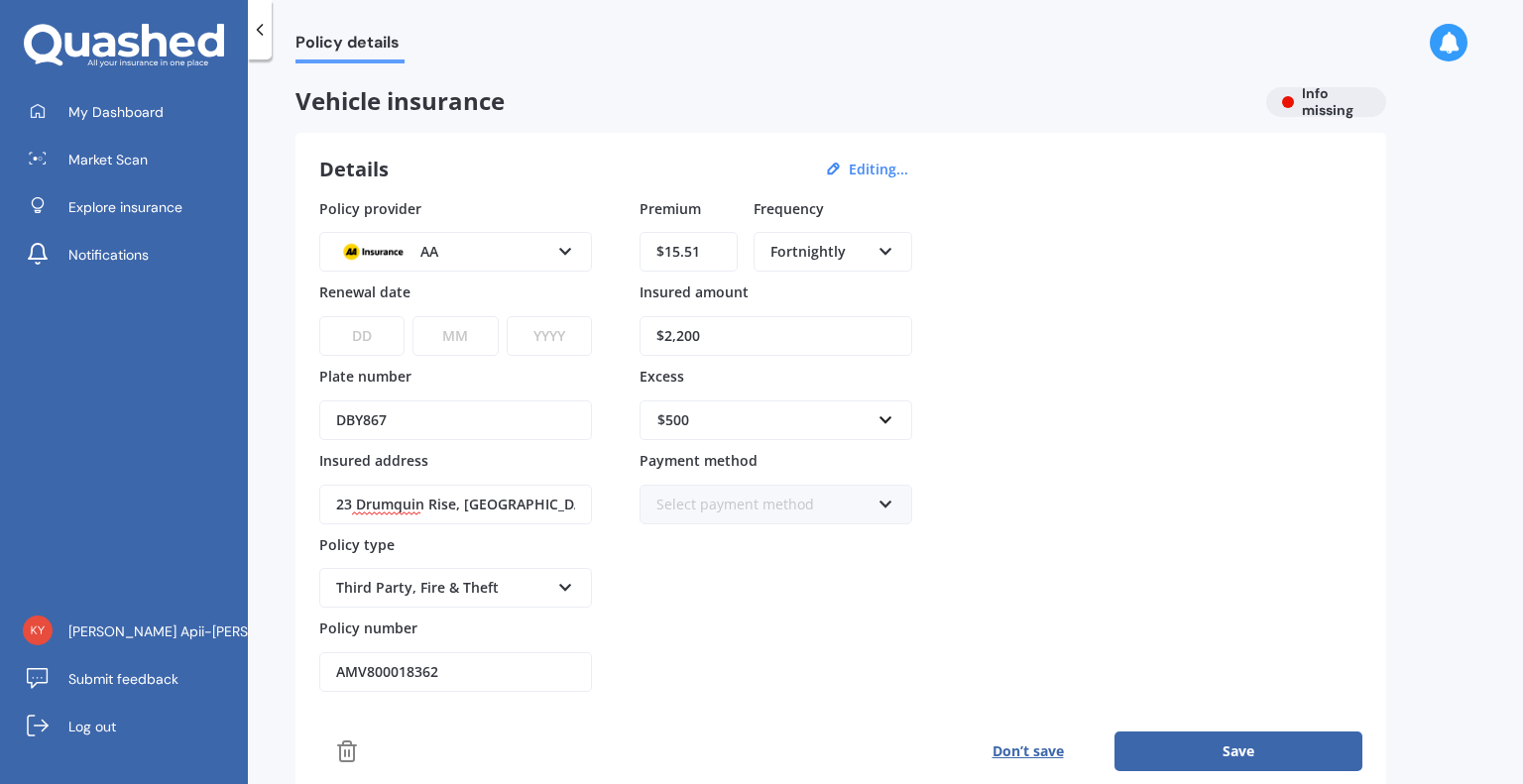 type on "AMV800018362" 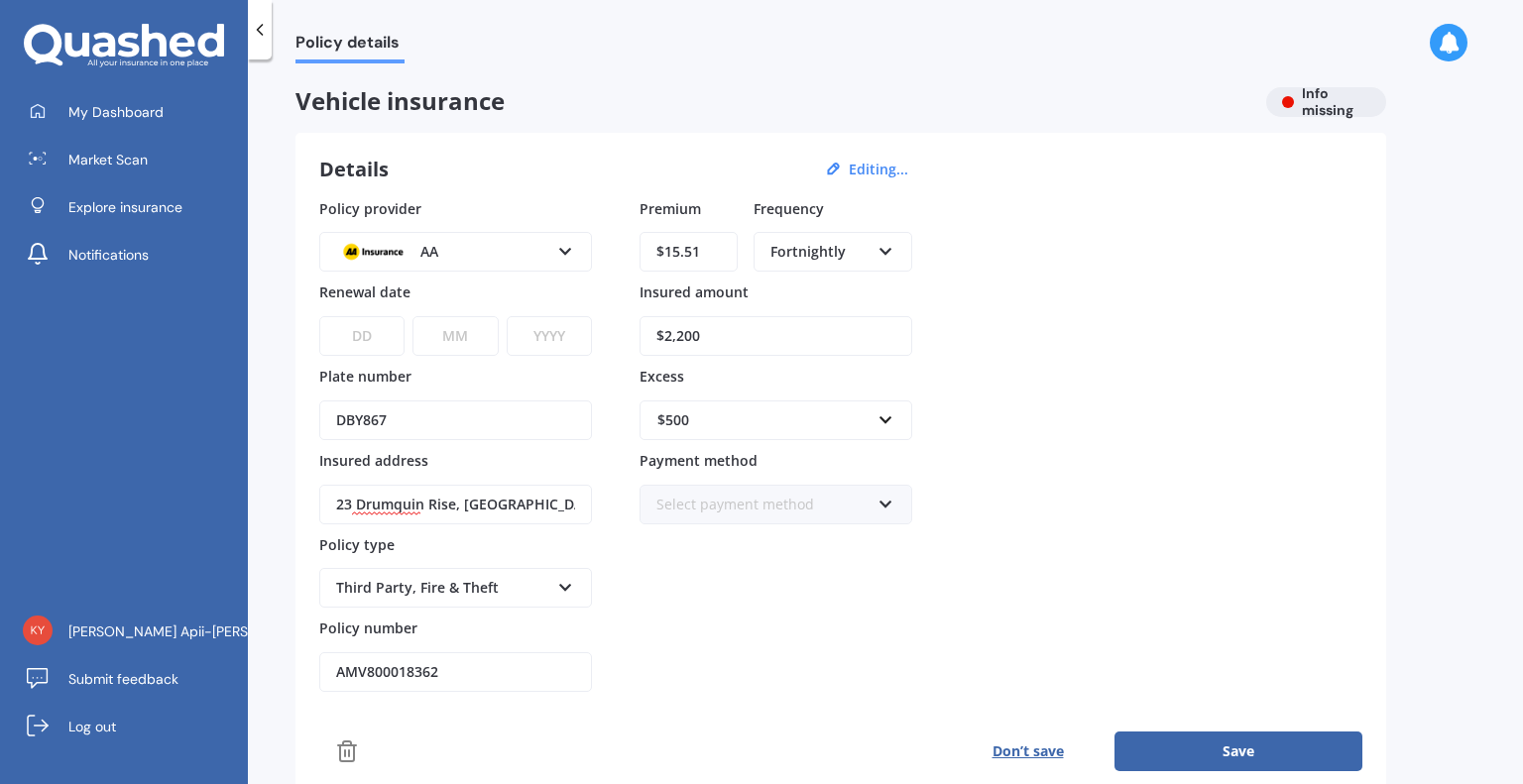 click on "DD 01 02 03 04 05 06 07 08 09 10 11 12 13 14 15 16 17 18 19 20 21 22 23 24 25 26 27 28 29 30 31" at bounding box center [362, 336] 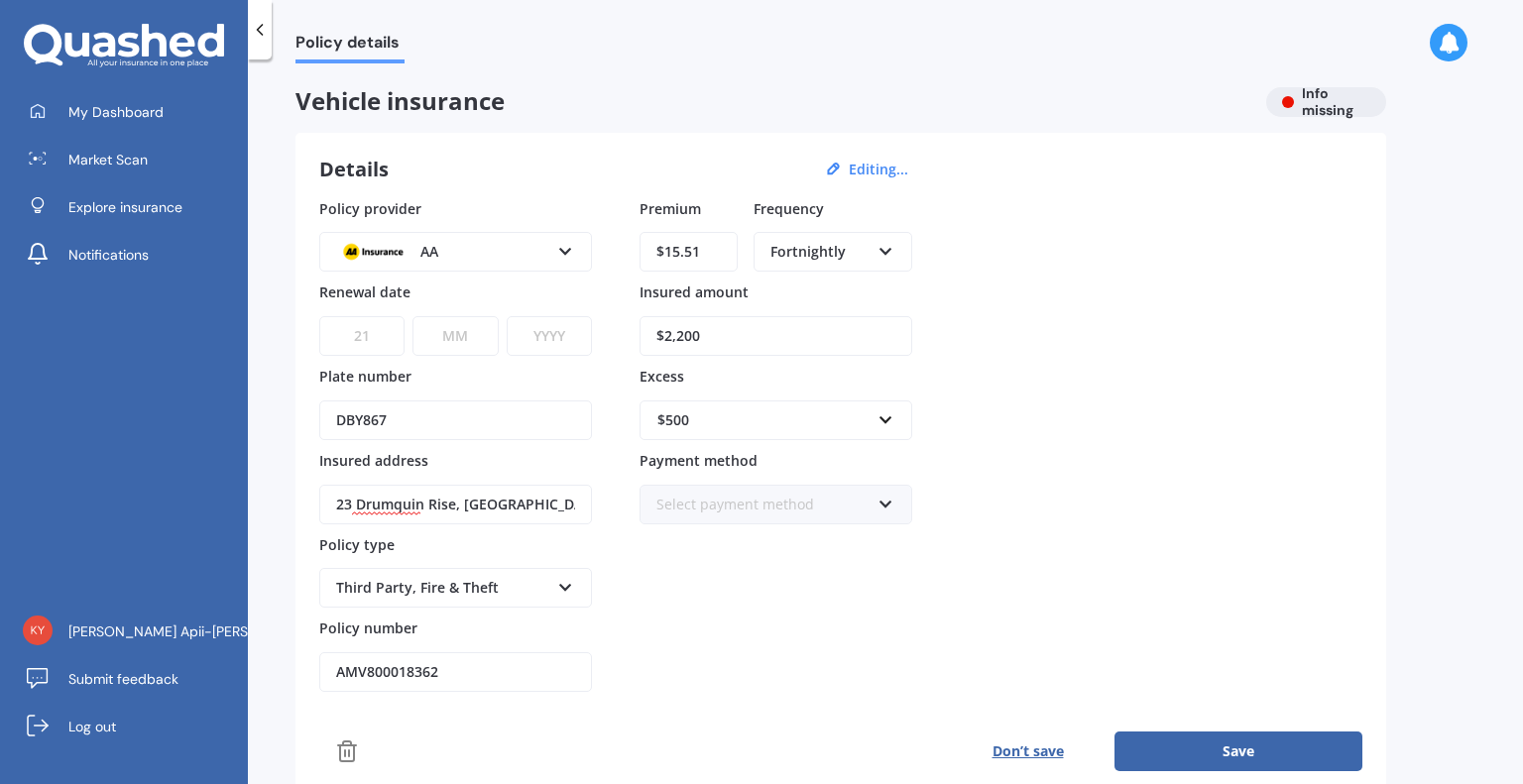 click on "DD 01 02 03 04 05 06 07 08 09 10 11 12 13 14 15 16 17 18 19 20 21 22 23 24 25 26 27 28 29 30 31" at bounding box center [362, 336] 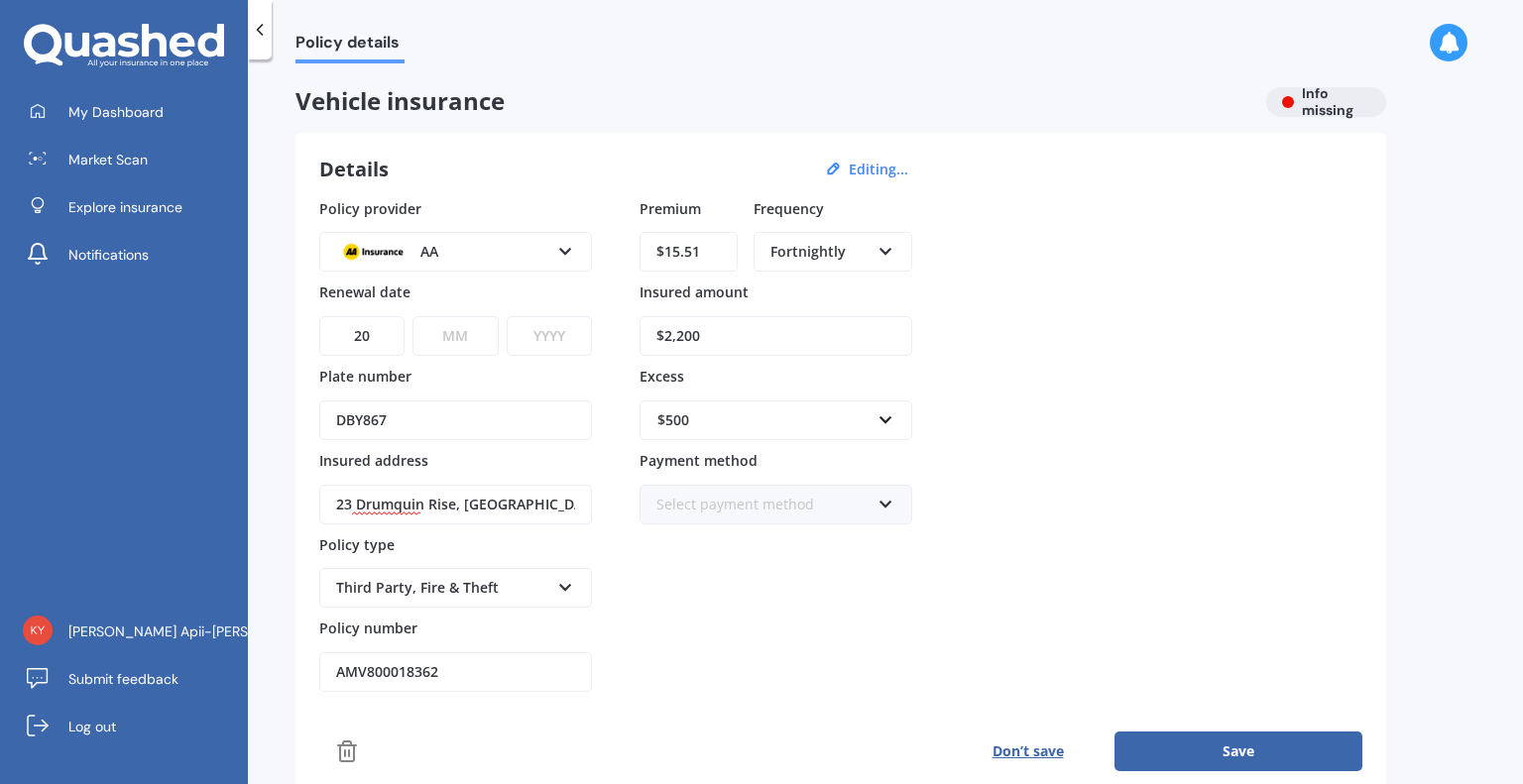 select on "21" 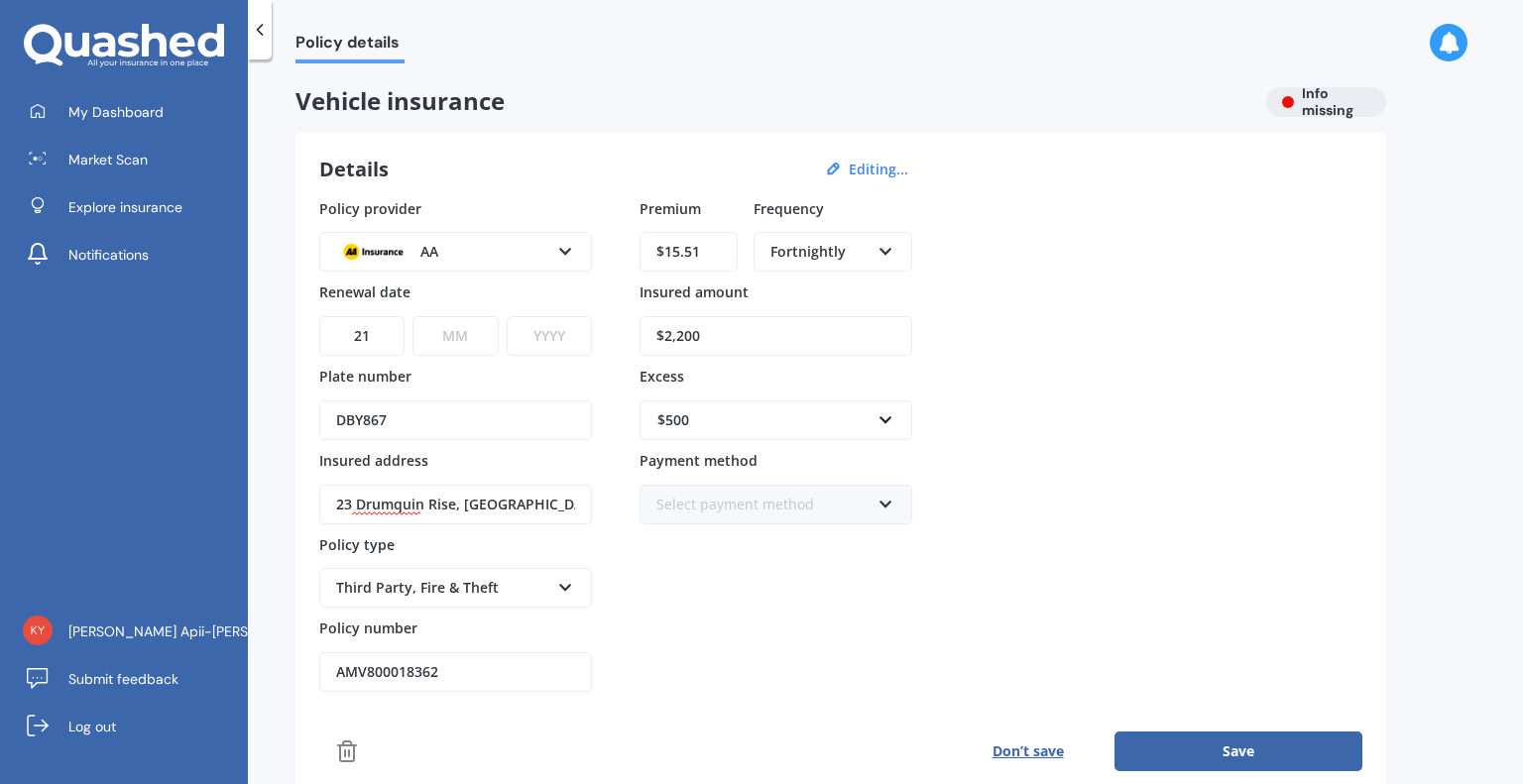 click on "MM 01 02 03 04 05 06 07 08 09 10 11 12" at bounding box center (455, 336) 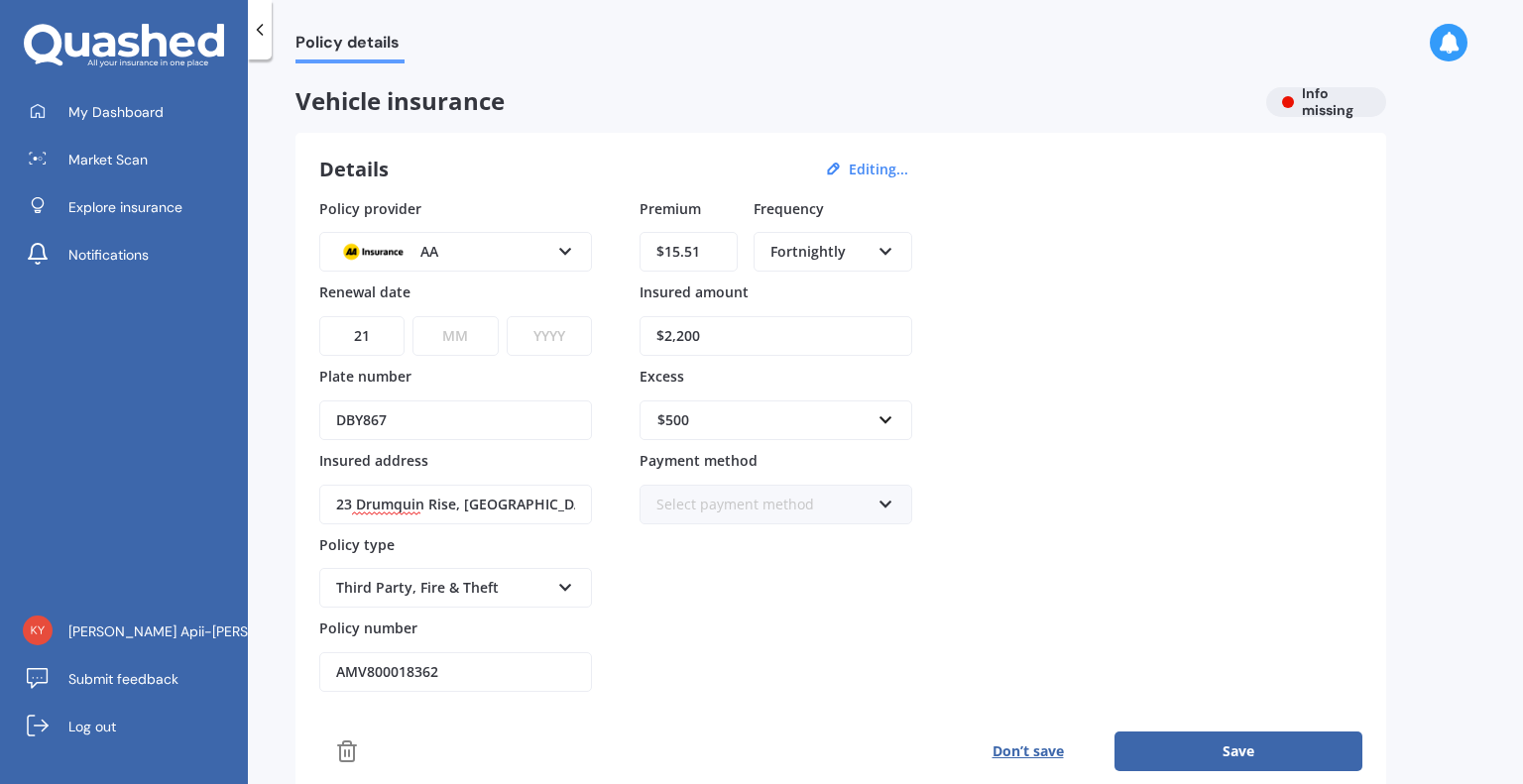 select on "05" 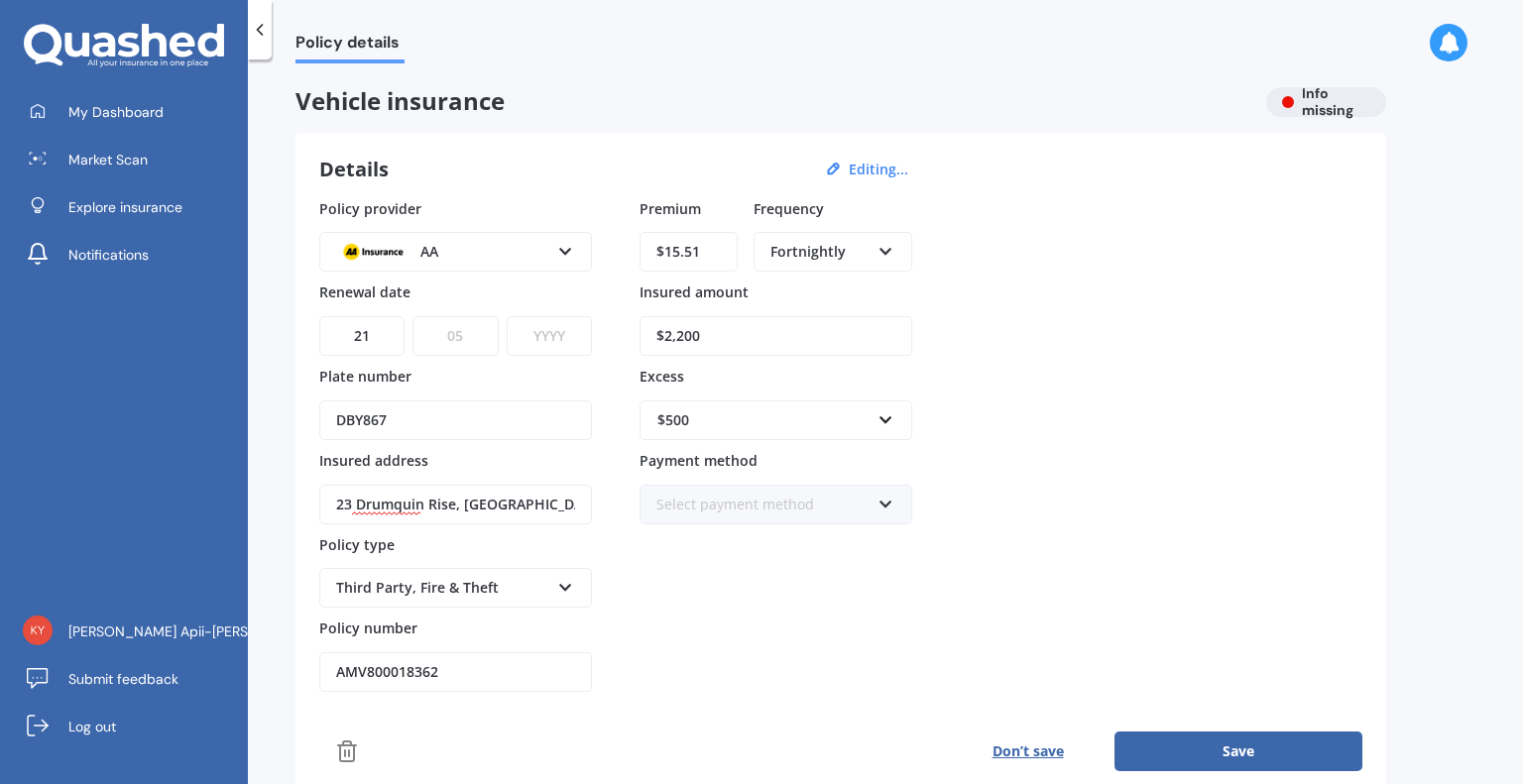click on "MM 01 02 03 04 05 06 07 08 09 10 11 12" at bounding box center (455, 336) 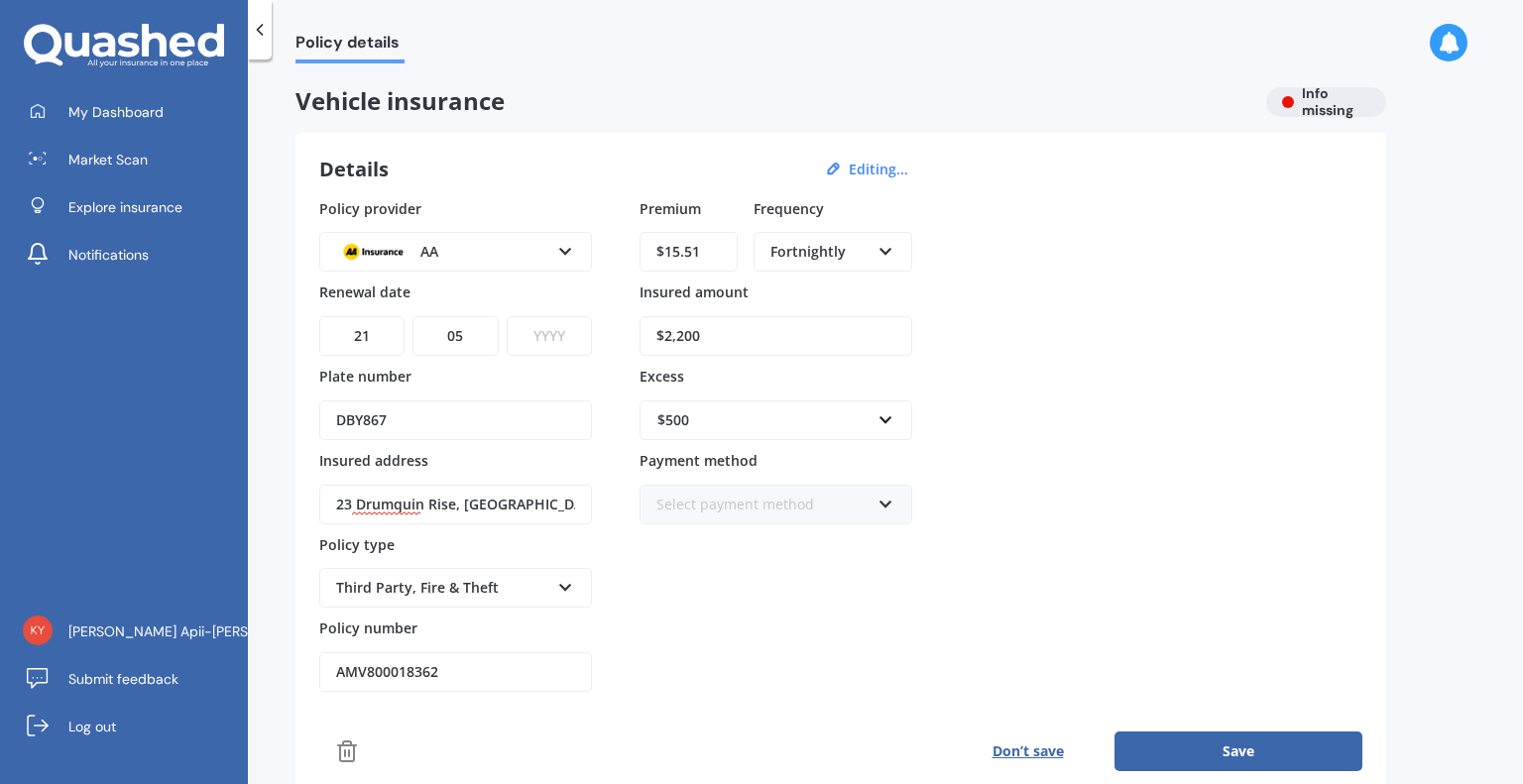 click on "YYYY 2027 2026 2025 2024 2023 2022 2021 2020 2019 2018 2017 2016 2015 2014 2013 2012 2011 2010 2009 2008 2007 2006 2005 2004 2003 2002 2001 2000 1999 1998 1997 1996 1995 1994 1993 1992 1991 1990 1989 1988 1987 1986 1985 1984 1983 1982 1981 1980 1979 1978 1977 1976 1975 1974 1973 1972 1971 1970 1969 1968 1967 1966 1965 1964 1963 1962 1961 1960 1959 1958 1957 1956 1955 1954 1953 1952 1951 1950 1949 1948 1947 1946 1945 1944 1943 1942 1941 1940 1939 1938 1937 1936 1935 1934 1933 1932 1931 1930 1929 1928" at bounding box center [549, 336] 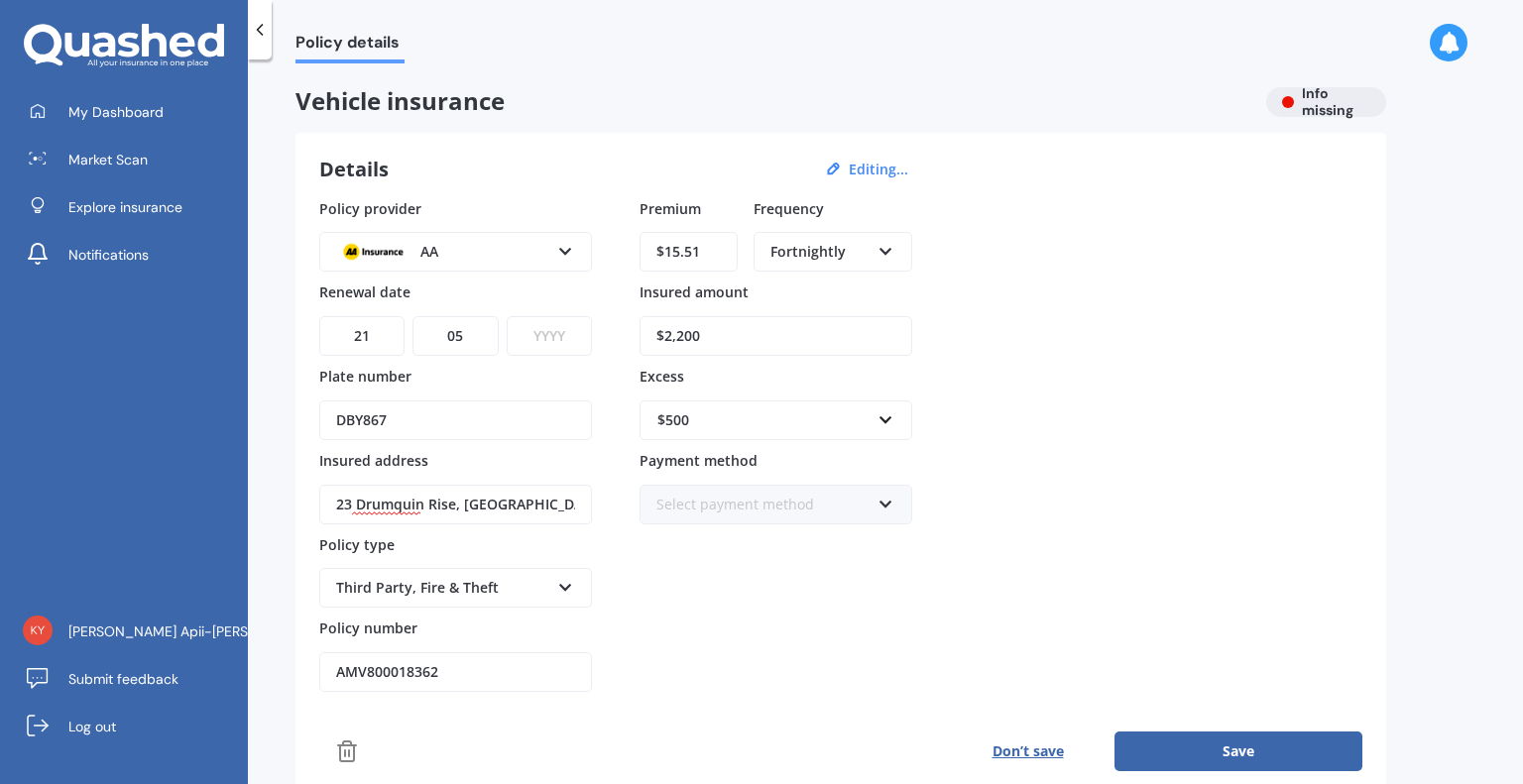 select on "2026" 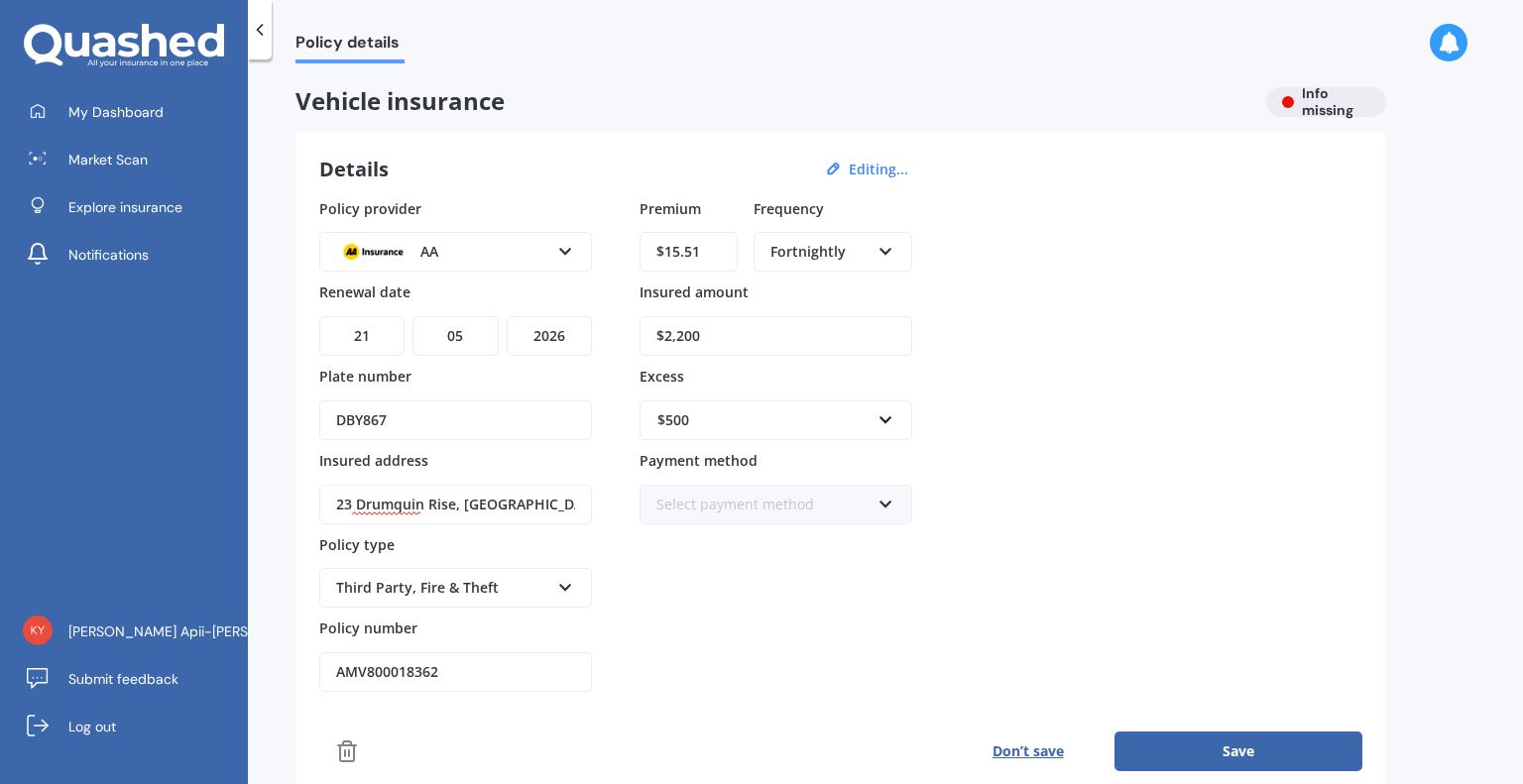 click on "Premium $15.51 Frequency Fortnightly Yearly Six-Monthly Quarterly Monthly Fortnightly Weekly Insured amount $2,200 Excess $500 $100 $400 $500 $750 $1,000 $1,500 $2,000 Payment method Select payment method Direct debit - bank account Direct debit - credit/debit card Online payment Internet banking transfer Cheque" at bounding box center (775, 445) 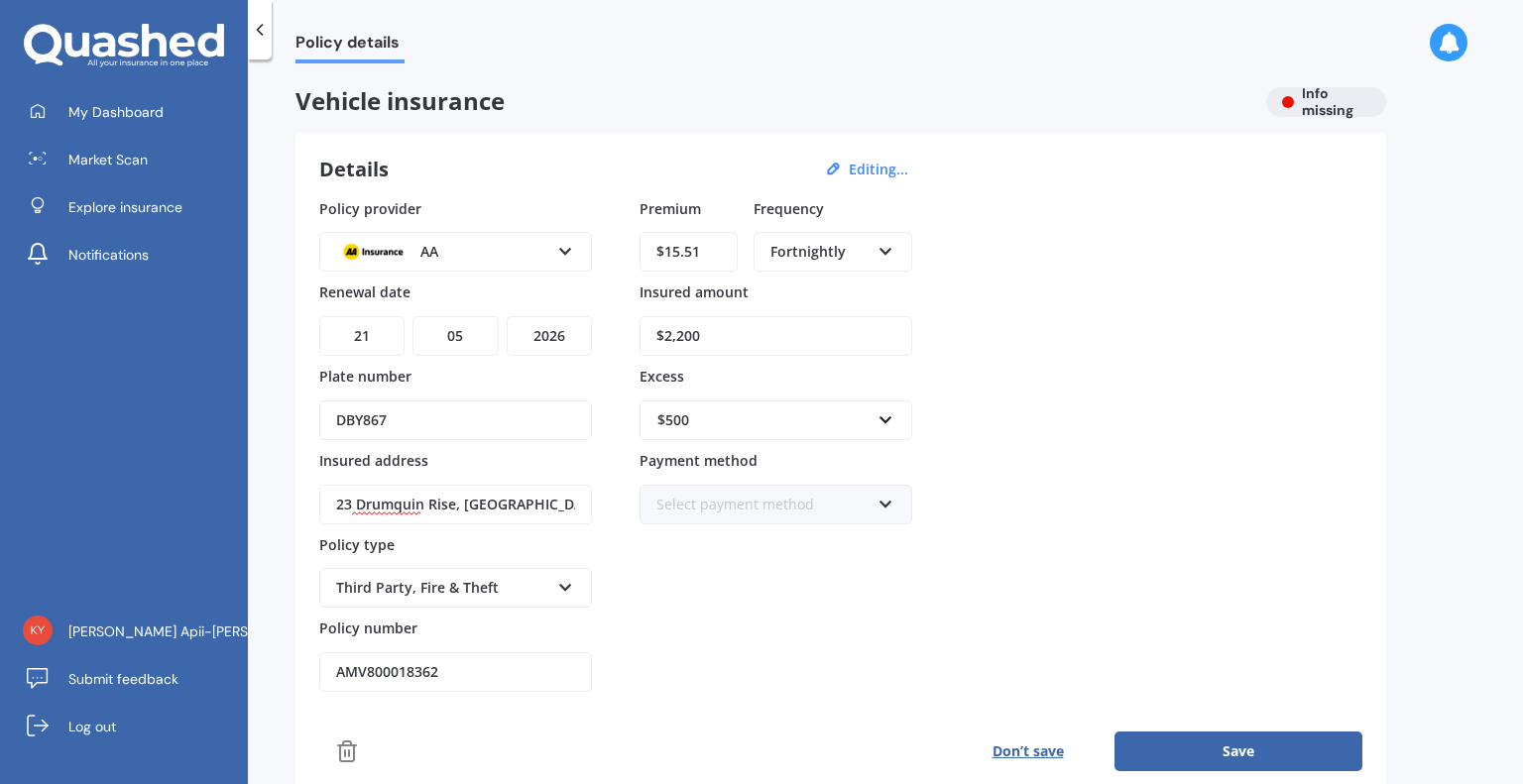 click on "Select payment method Direct debit - bank account Direct debit - credit/debit card Online payment Internet banking transfer Cheque" at bounding box center (775, 504) 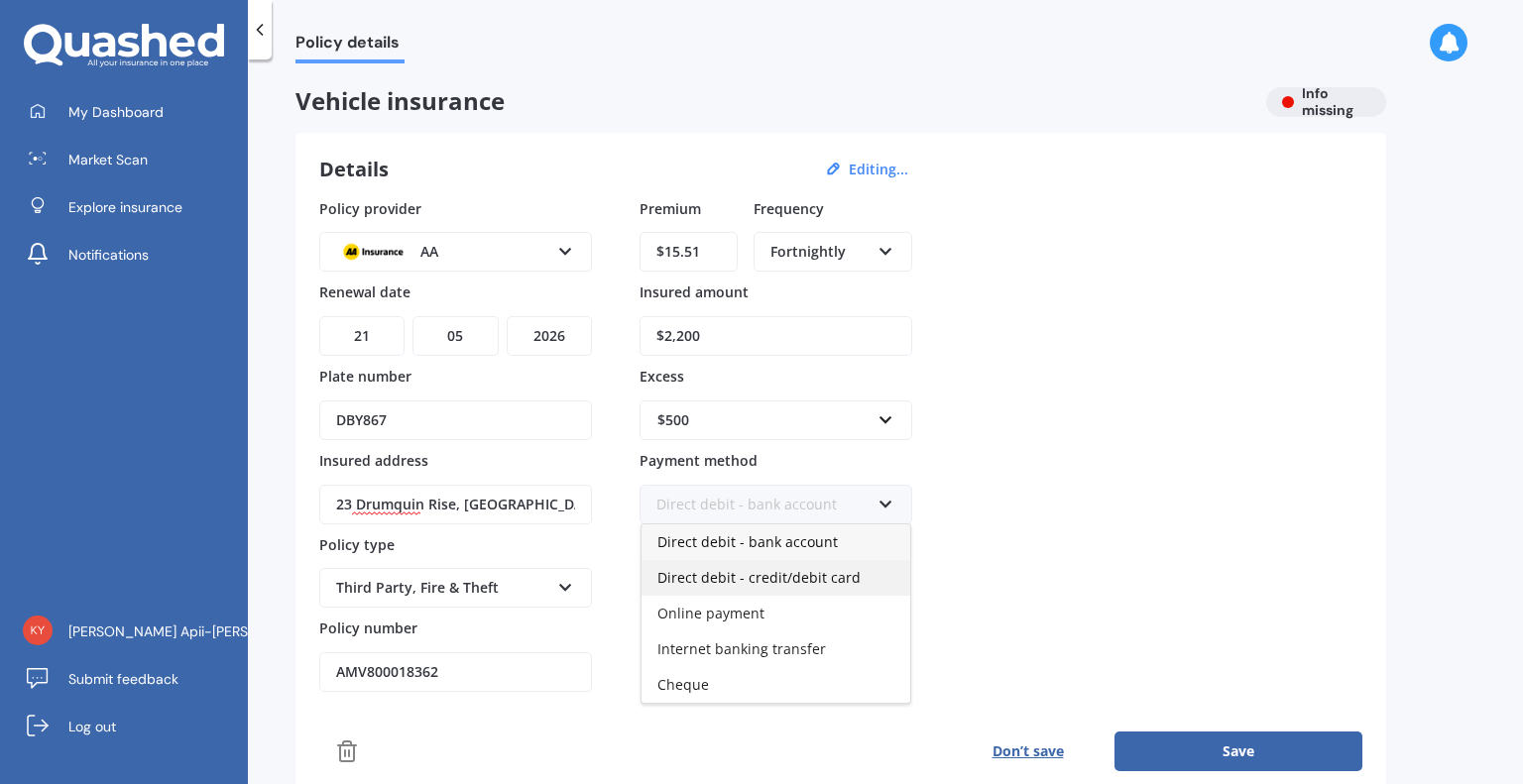 click on "Direct debit - credit/debit card" at bounding box center (759, 577) 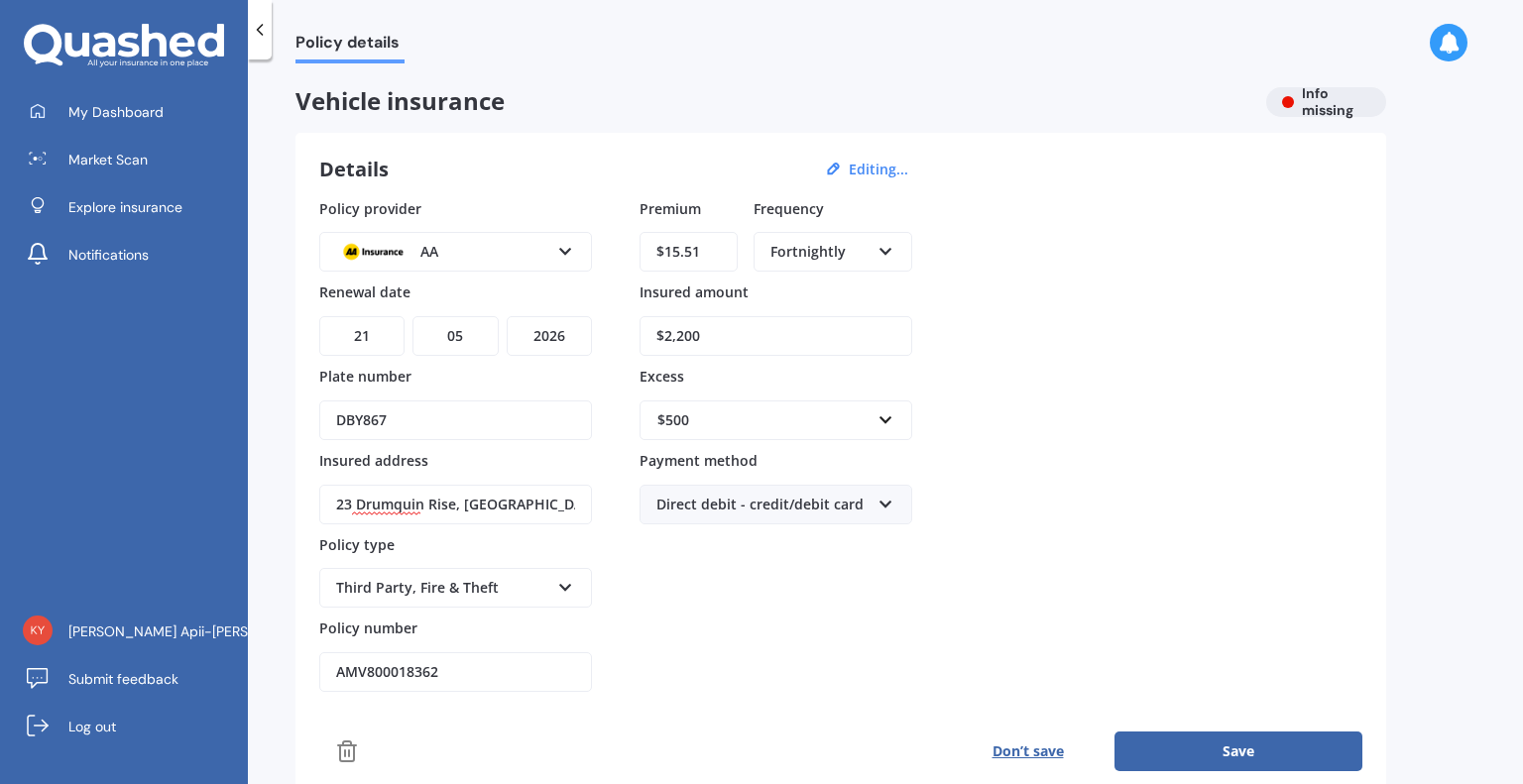 click on "Policy provider AA AA AMI AMP ANZ ASB Aioi Nissay Dowa Ando Assurant Autosure BNZ Co-Operative Bank Cove FMG Initio Kiwibank Lantern [PERSON_NAME] MAS NAC NZI Other Provident SBS Star Insure State [PERSON_NAME] TSB Tower Trade Me Insurance Vero Westpac YOUI Renewal date DD 01 02 03 04 05 06 07 08 09 10 11 12 13 14 15 16 17 18 19 20 21 22 23 24 25 26 27 28 29 30 31 MM 01 02 03 04 05 06 07 08 09 10 11 12 YYYY 2027 2026 2025 2024 2023 2022 2021 2020 2019 2018 2017 2016 2015 2014 2013 2012 2011 2010 2009 2008 2007 2006 2005 2004 2003 2002 2001 2000 1999 1998 1997 1996 1995 1994 1993 1992 1991 1990 1989 1988 1987 1986 1985 1984 1983 1982 1981 1980 1979 1978 1977 1976 1975 1974 1973 1972 1971 1970 1969 1968 1967 1966 1965 1964 1963 1962 1961 1960 1959 1958 1957 1956 1955 1954 1953 1952 1951 1950 1949 1948 1947 1946 1945 1944 1943 1942 1941 1940 1939 1938 1937 1936 1935 1934 1933 1932 1931 1930 1929 1928 Plate number DBY867 Insured address [STREET_ADDRESS] 2016 Policy type Third Party, Fire & Theft Third Party" at bounding box center (841, 445) 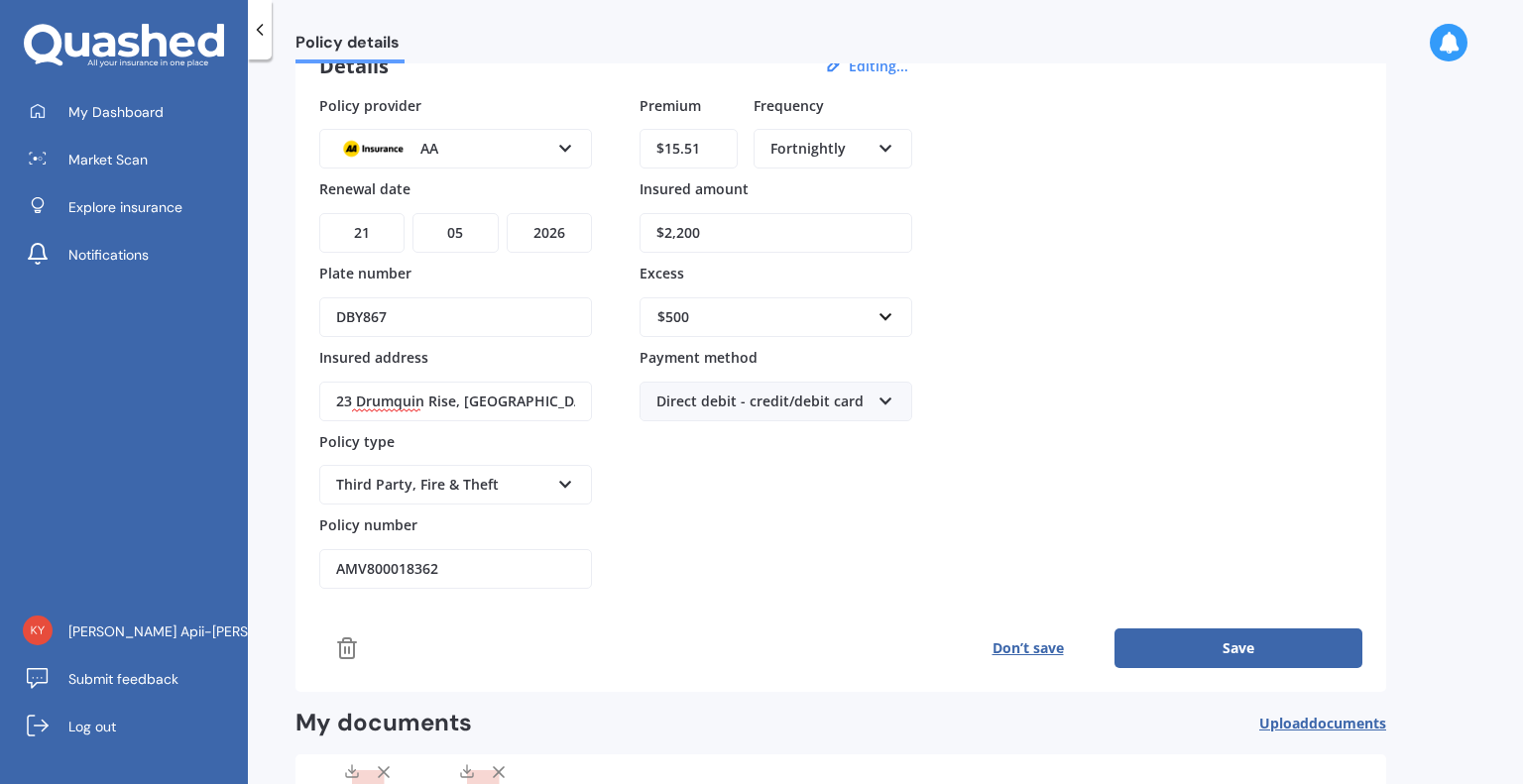 scroll, scrollTop: 107, scrollLeft: 0, axis: vertical 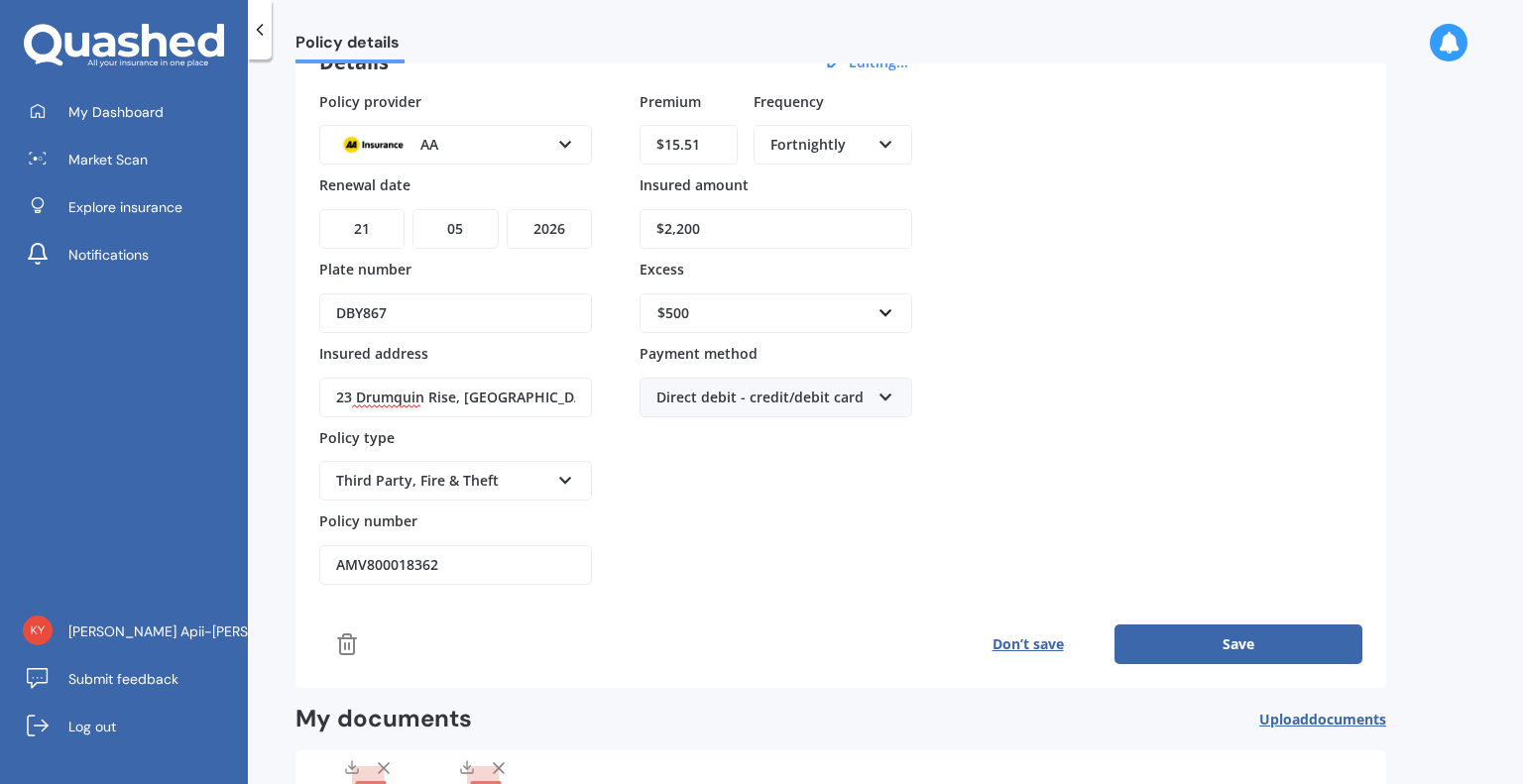 click on "Save" at bounding box center [1238, 644] 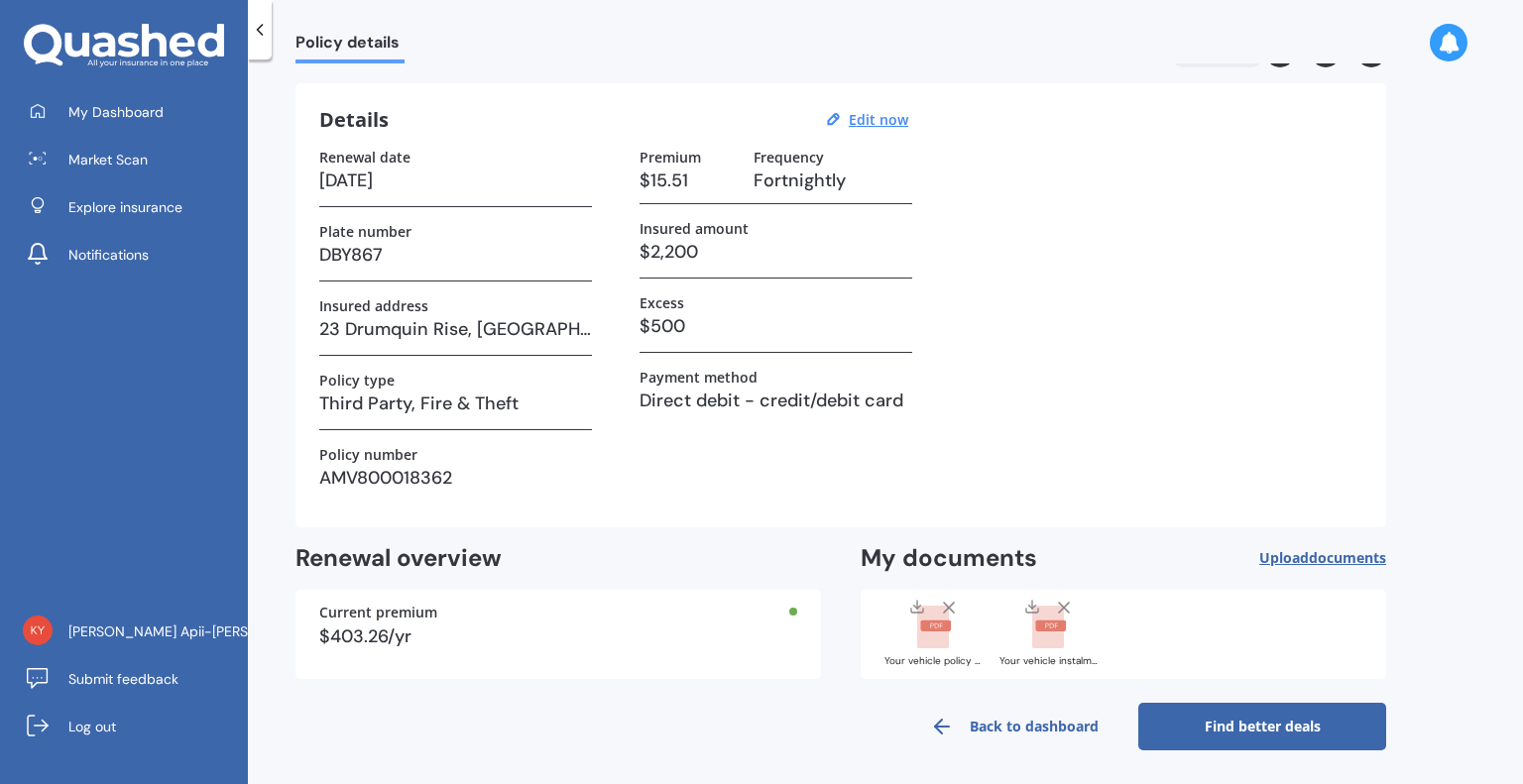 scroll, scrollTop: 0, scrollLeft: 0, axis: both 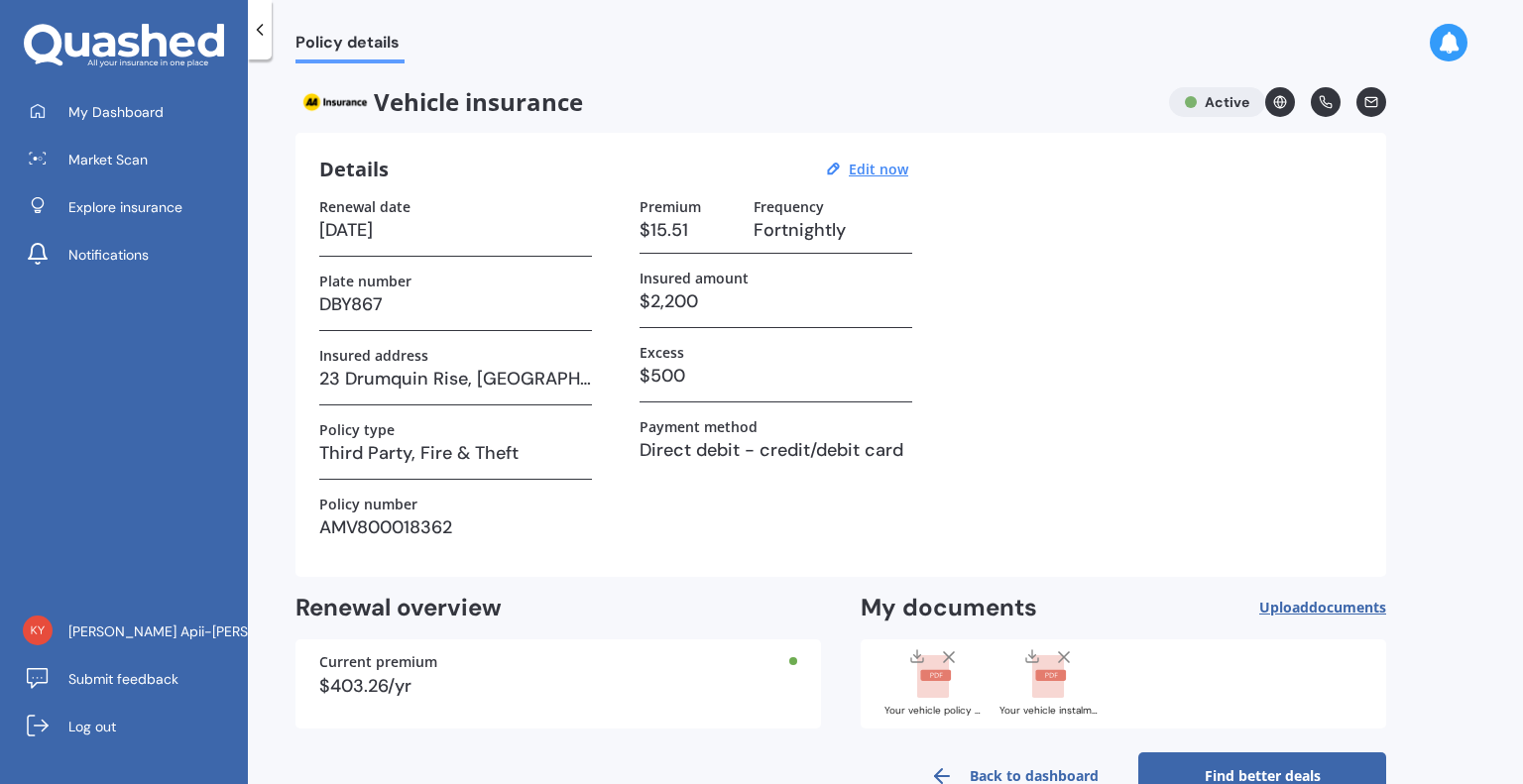 click 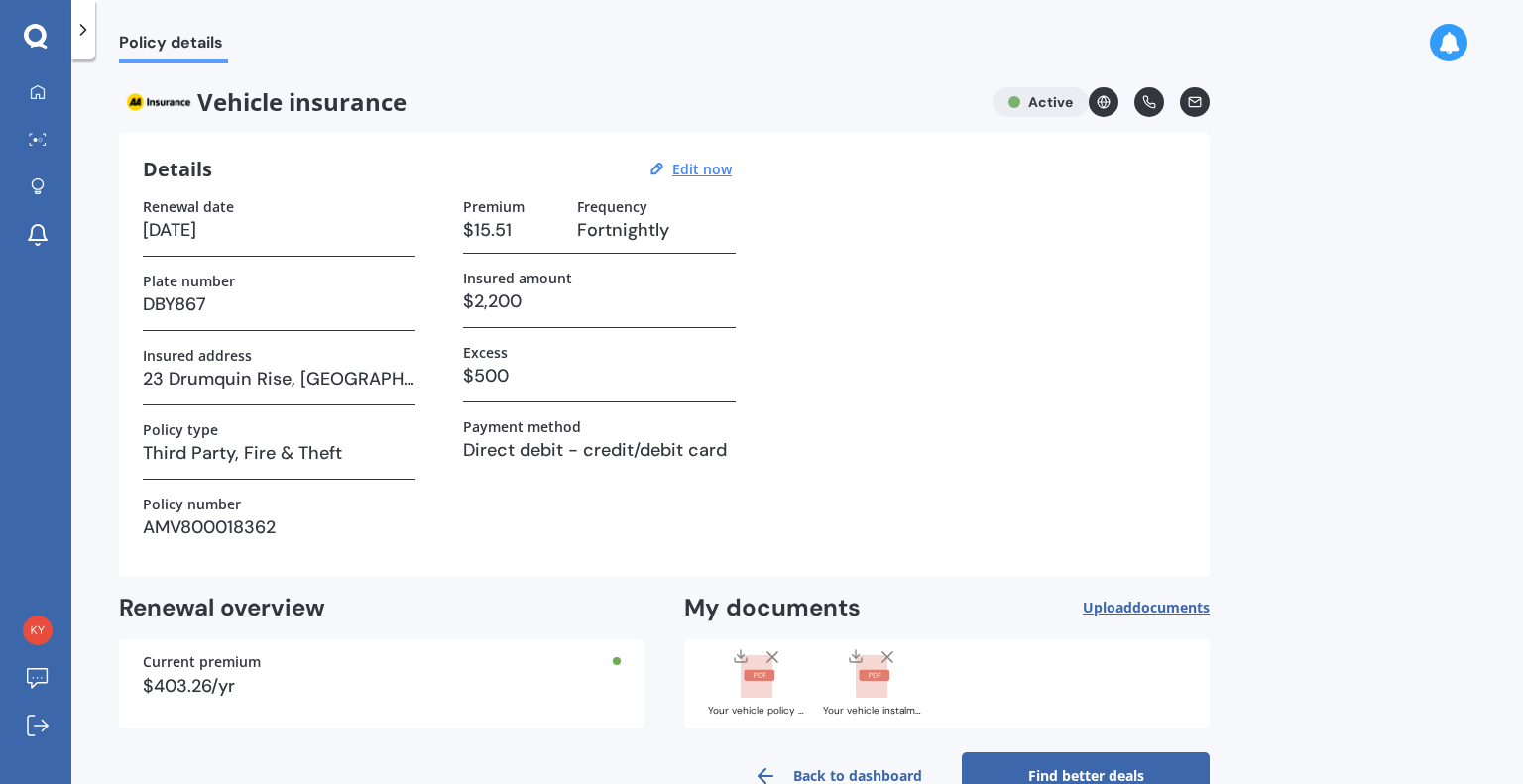 click 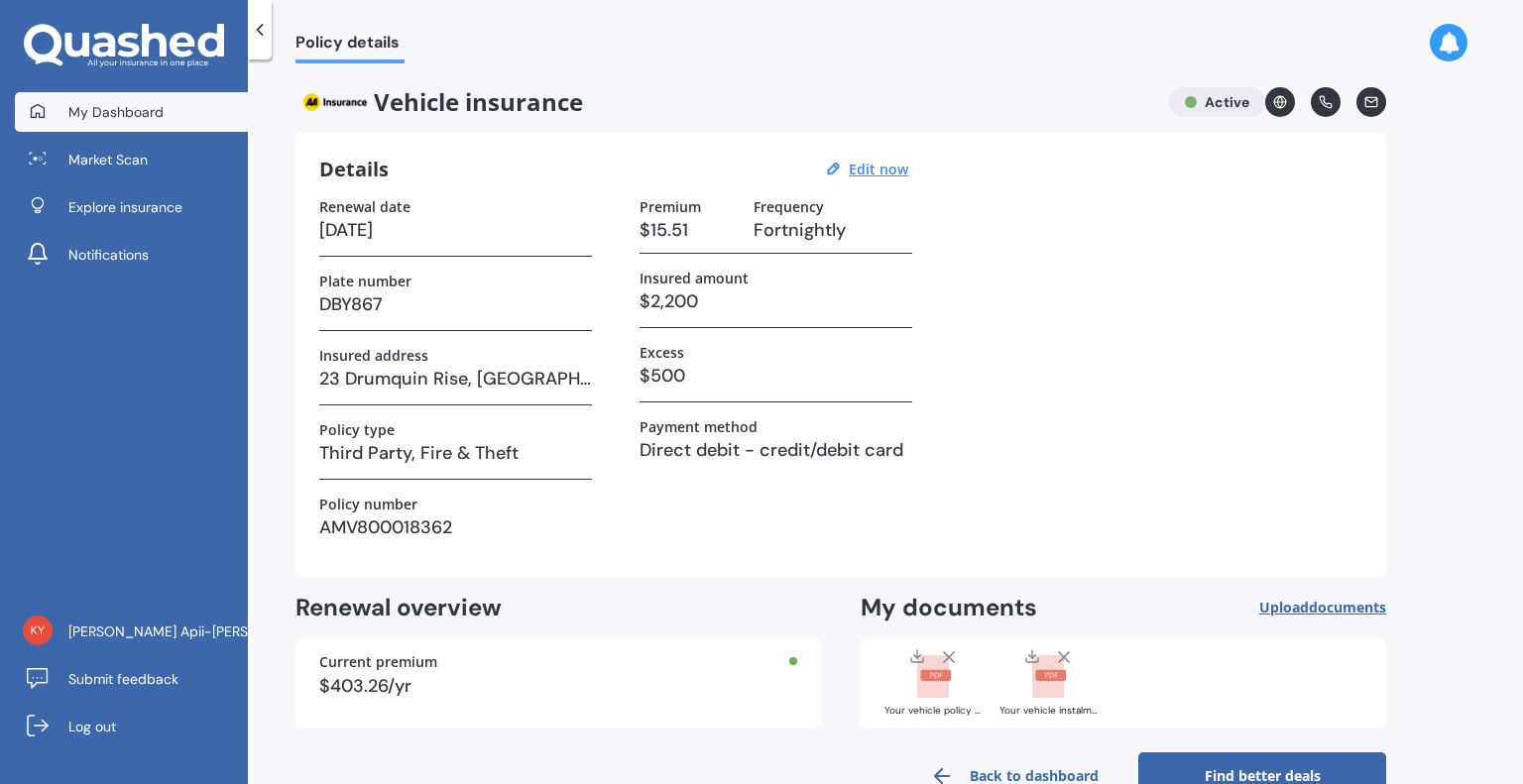 click on "My Dashboard" at bounding box center (116, 112) 